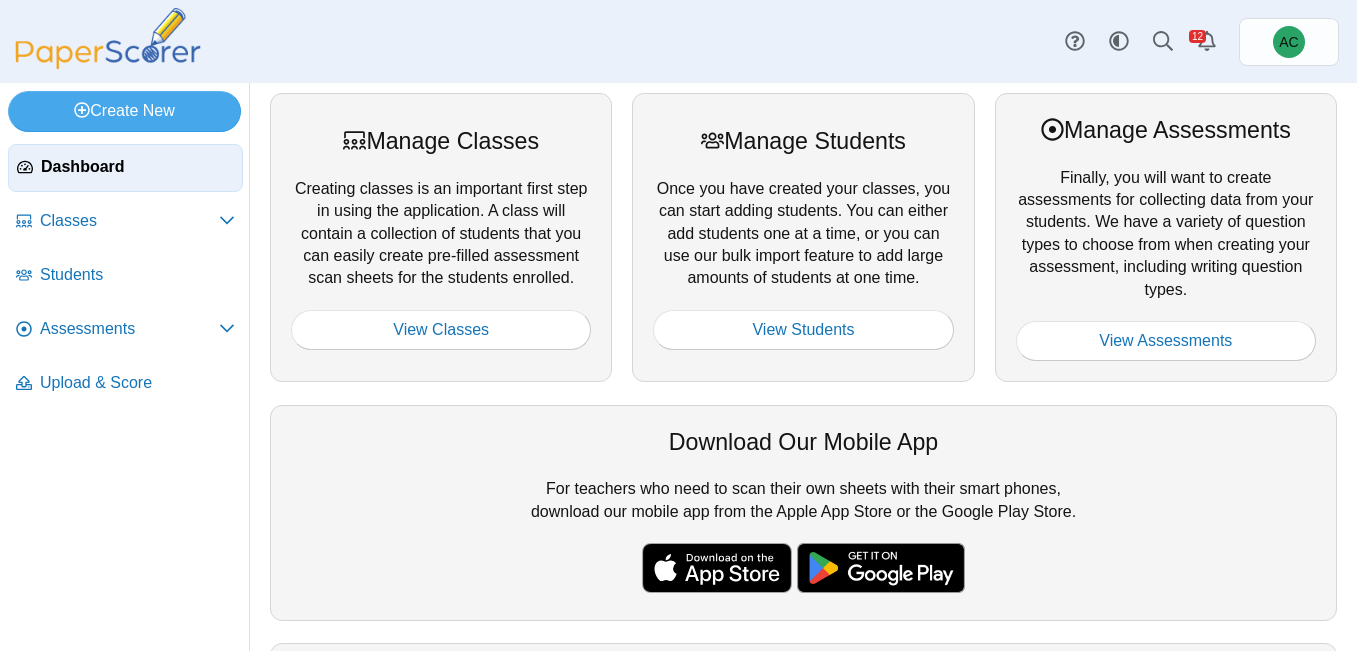 scroll, scrollTop: 0, scrollLeft: 0, axis: both 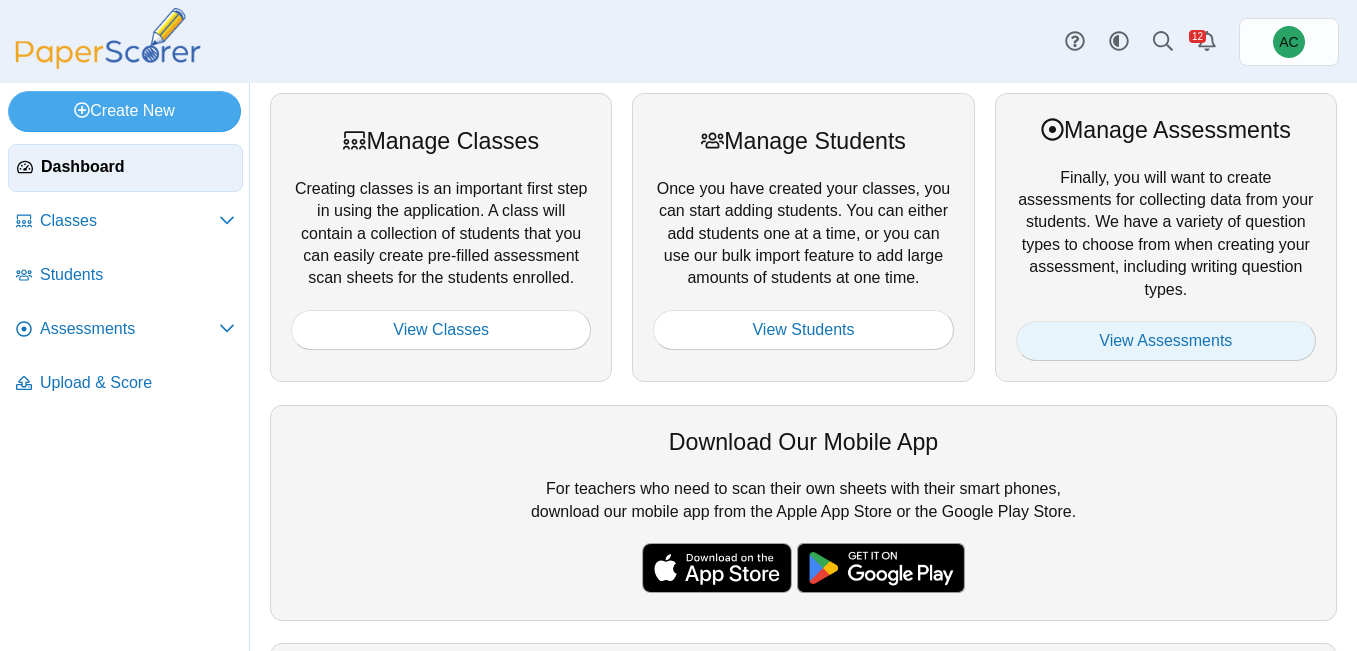 click on "View Assessments" at bounding box center [1166, 341] 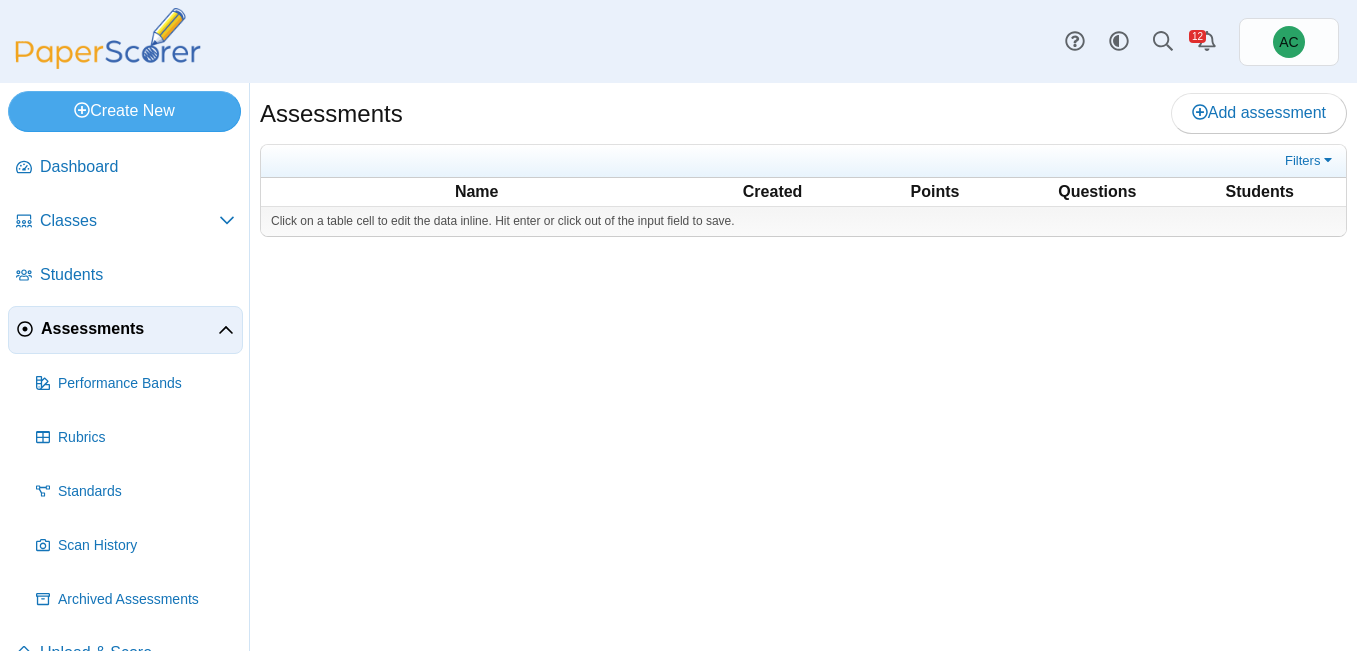 scroll, scrollTop: 0, scrollLeft: 0, axis: both 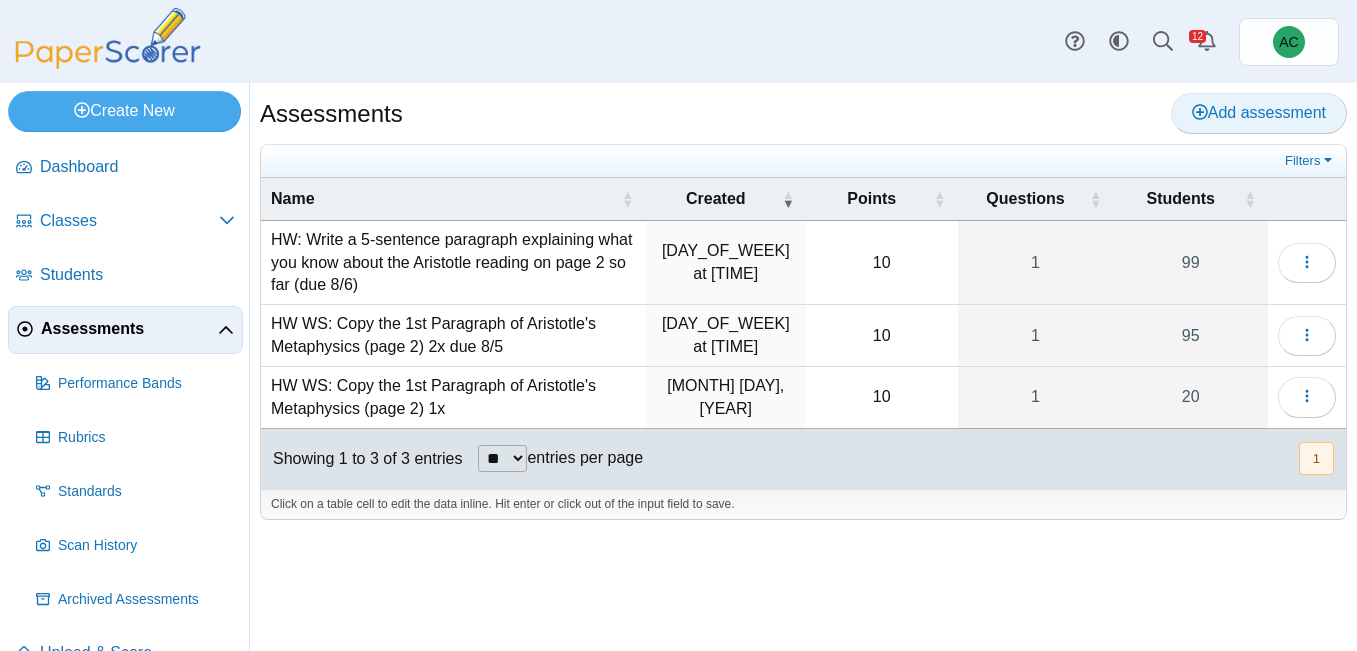 click on "Add assessment" at bounding box center [1259, 112] 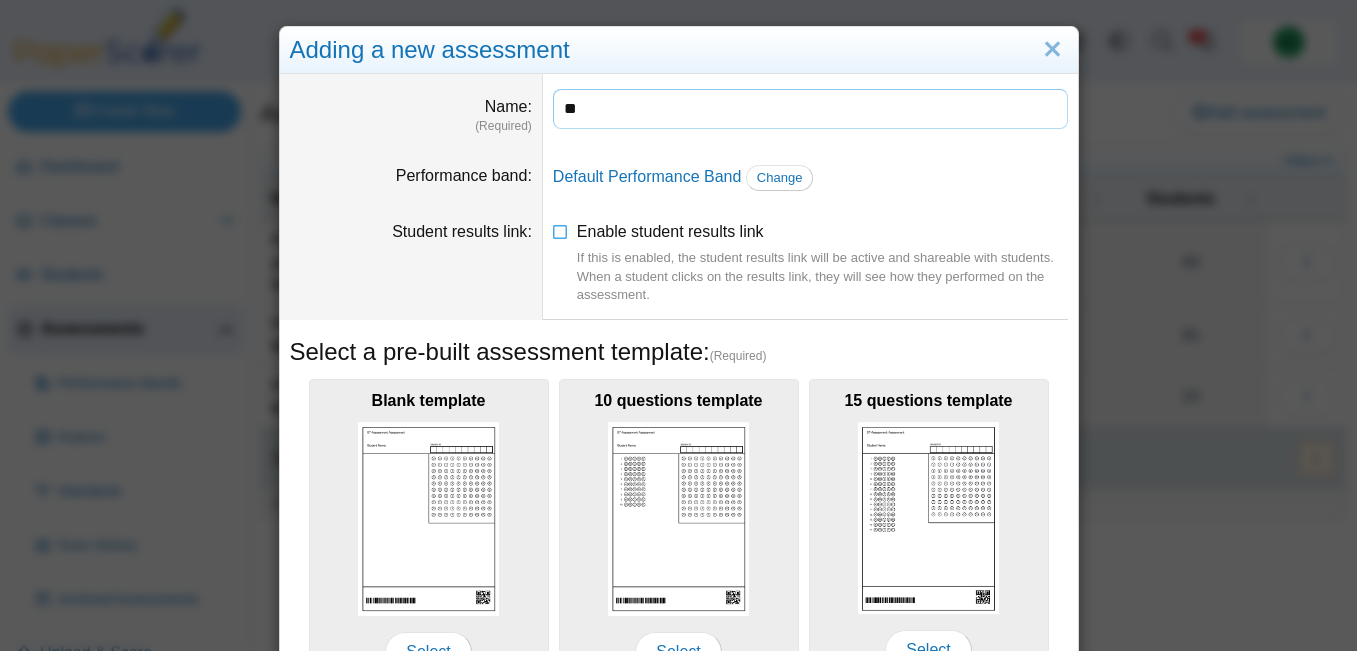 type on "*" 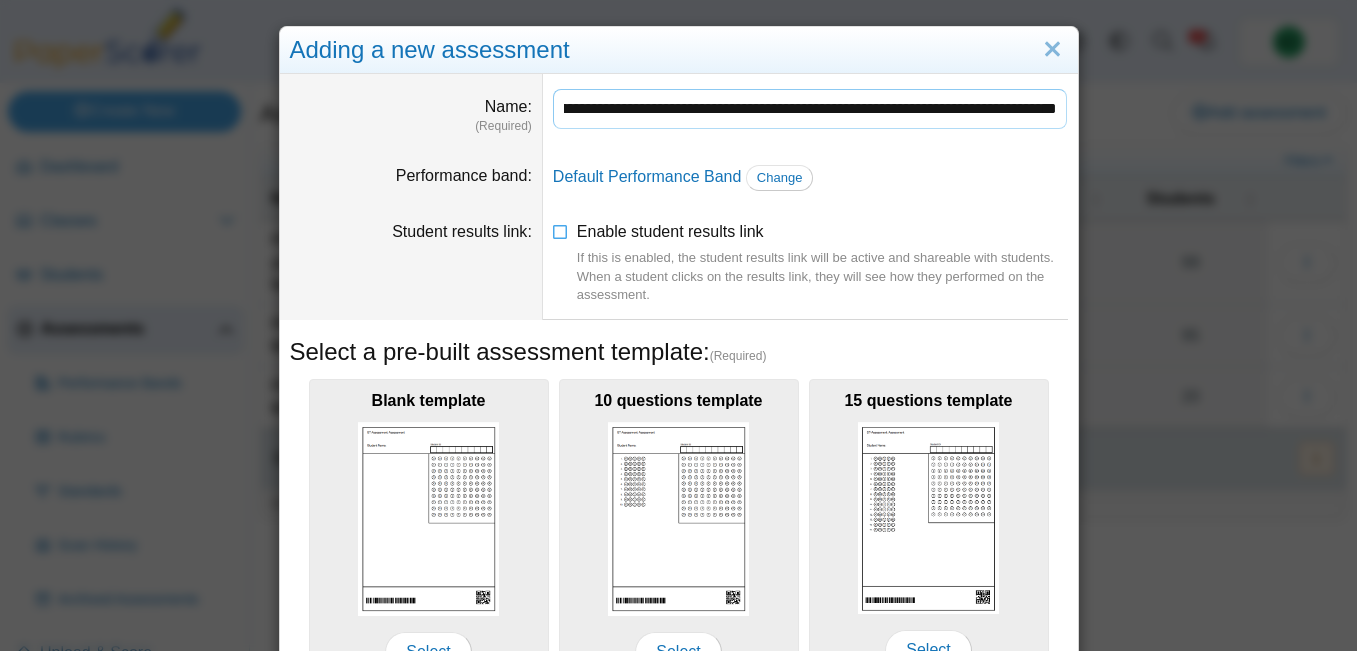 scroll, scrollTop: 0, scrollLeft: 134, axis: horizontal 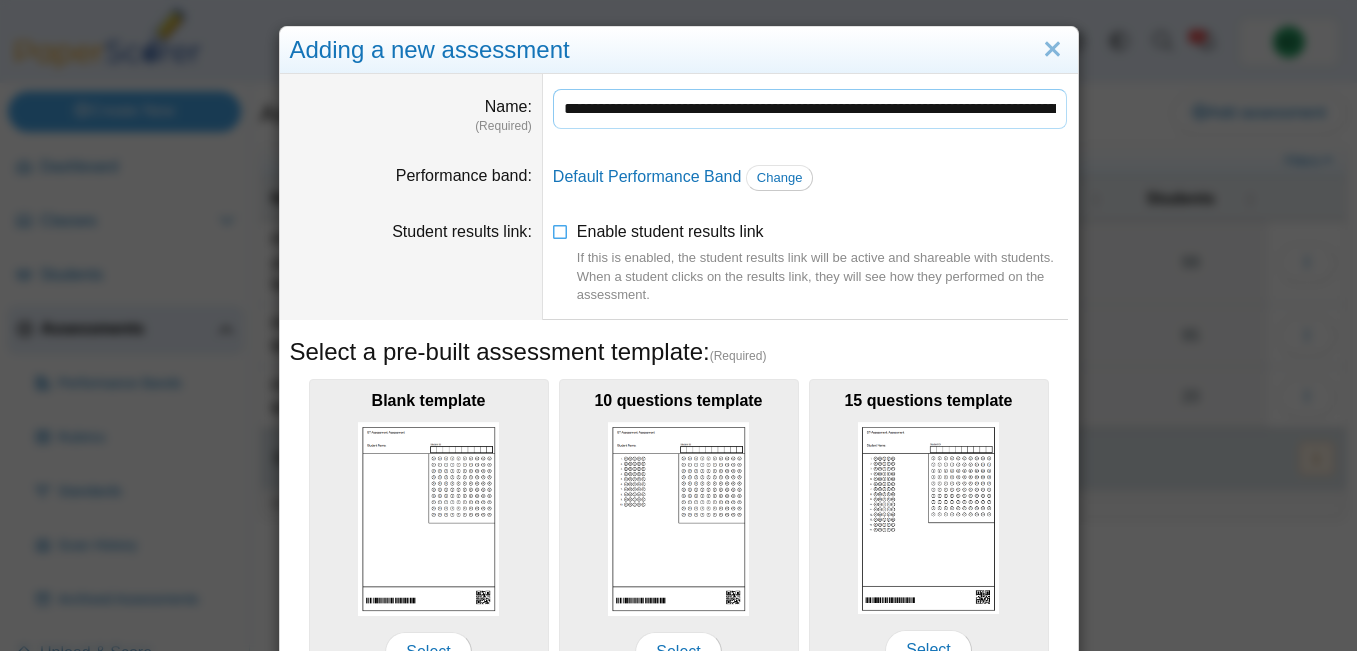drag, startPoint x: 1060, startPoint y: 107, endPoint x: 596, endPoint y: 111, distance: 464.01724 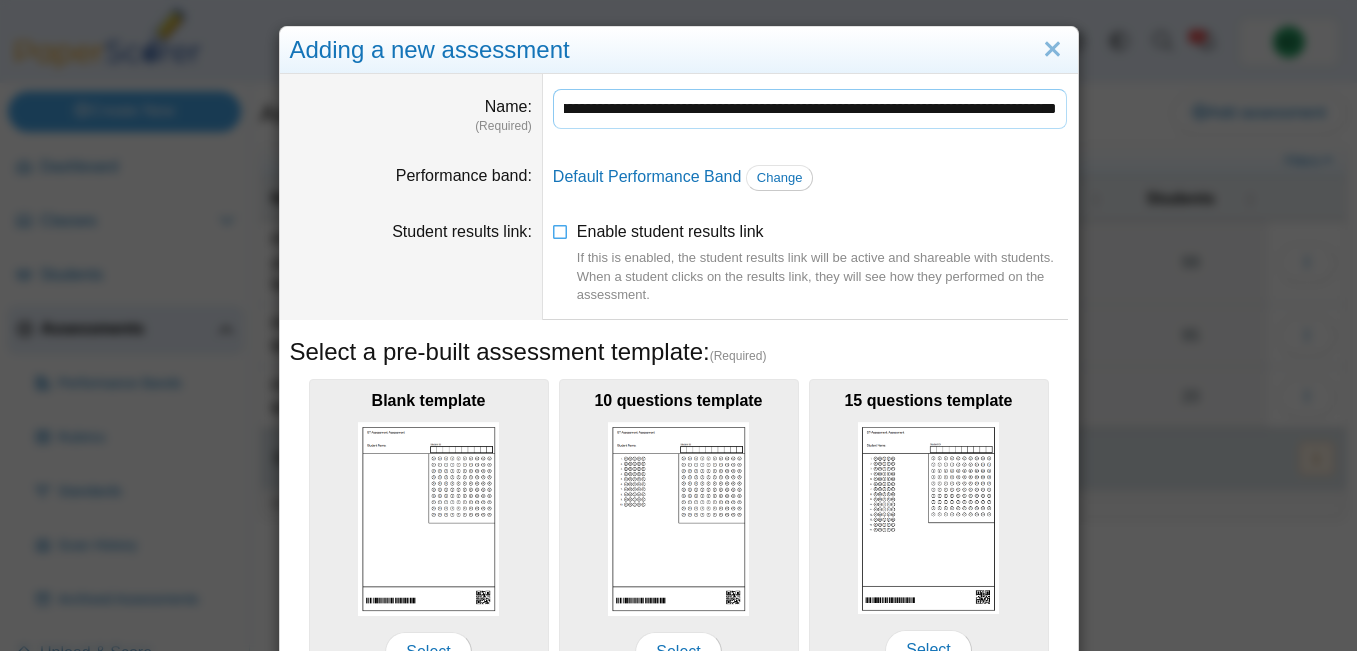 scroll, scrollTop: 0, scrollLeft: 322, axis: horizontal 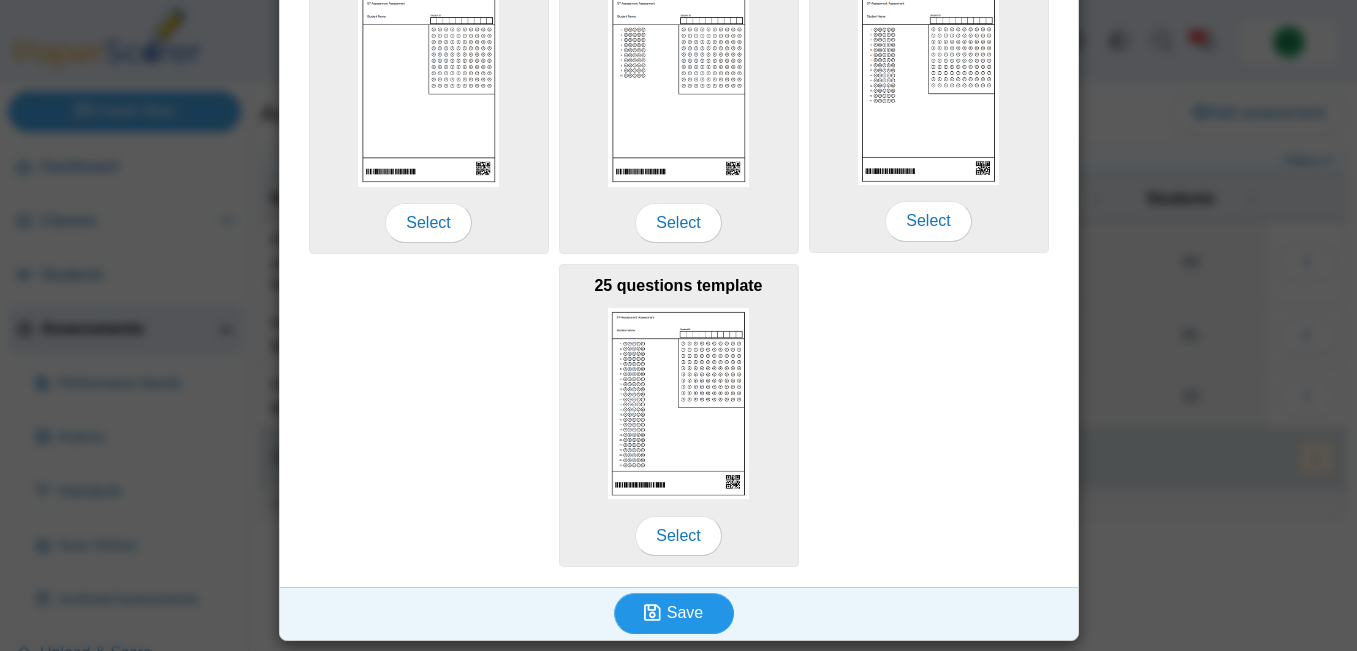type on "**********" 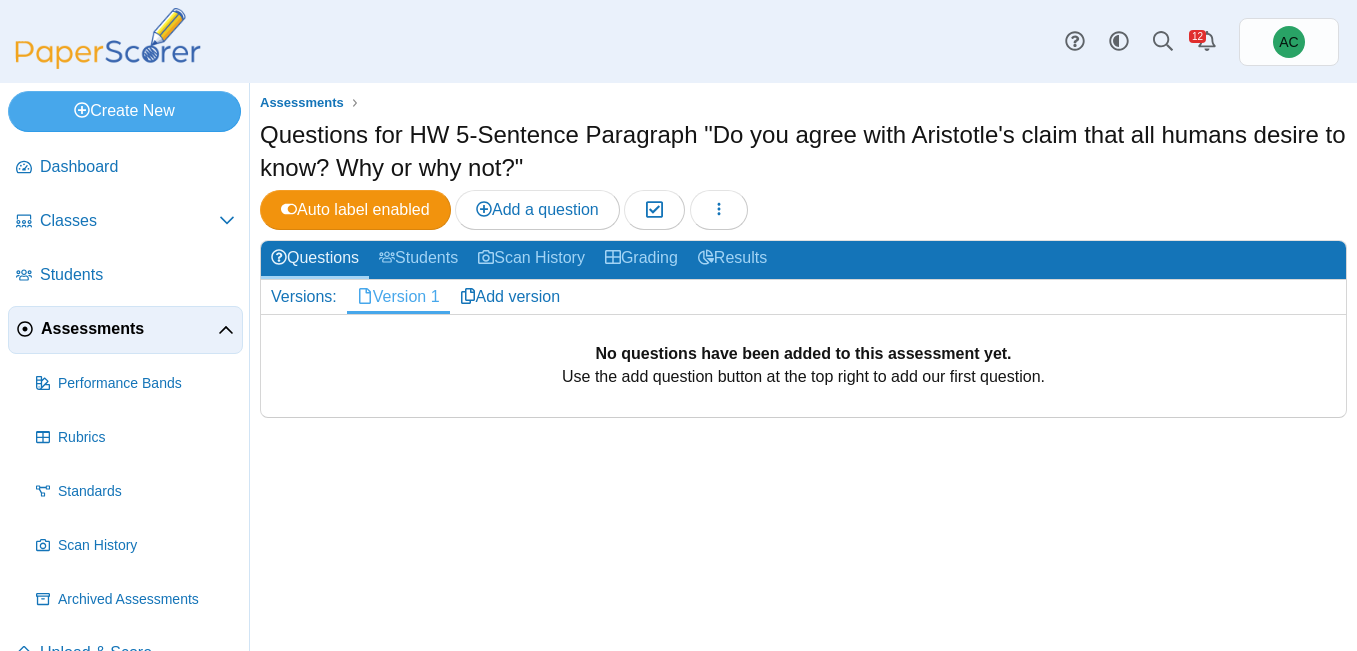 scroll, scrollTop: 0, scrollLeft: 0, axis: both 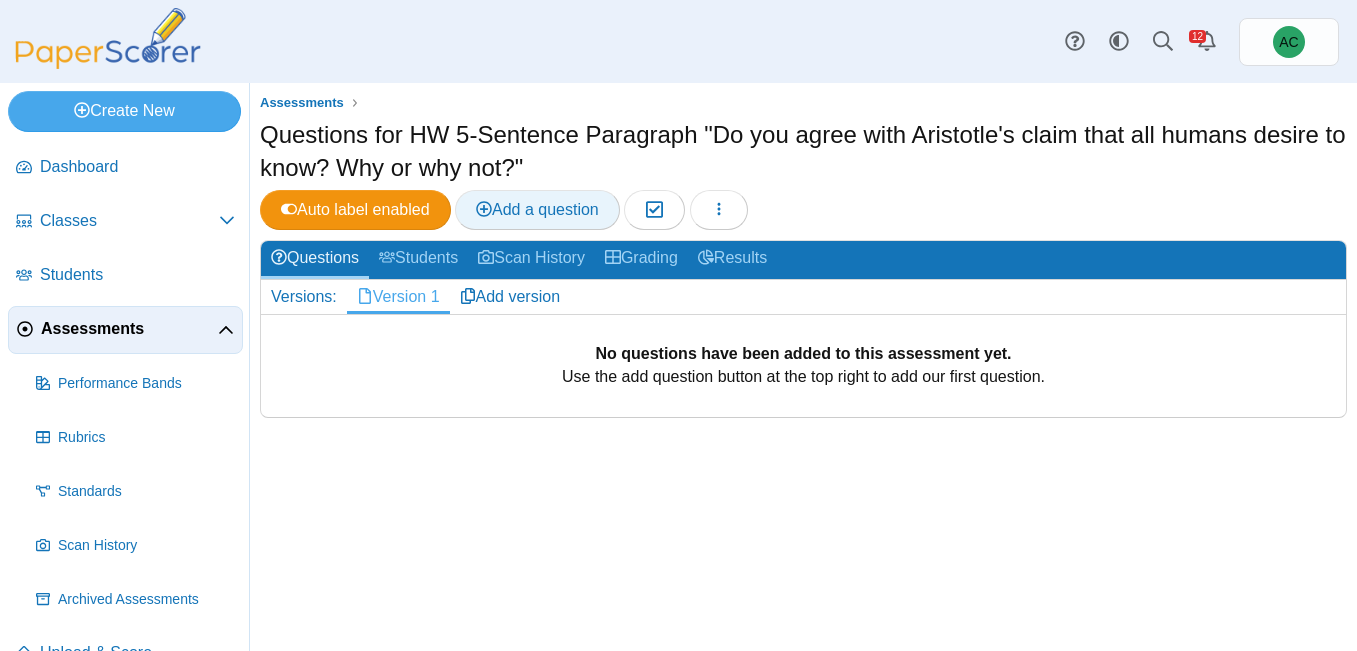 click on "Add a question" at bounding box center (537, 209) 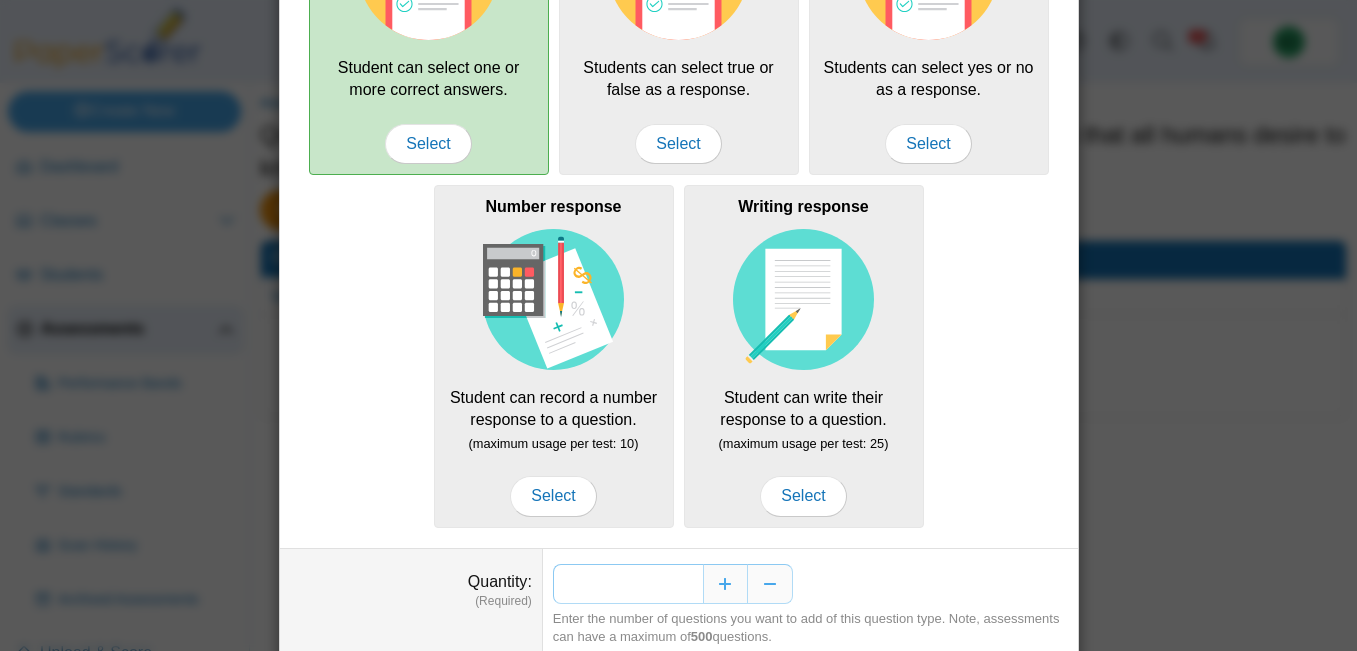 scroll, scrollTop: 305, scrollLeft: 0, axis: vertical 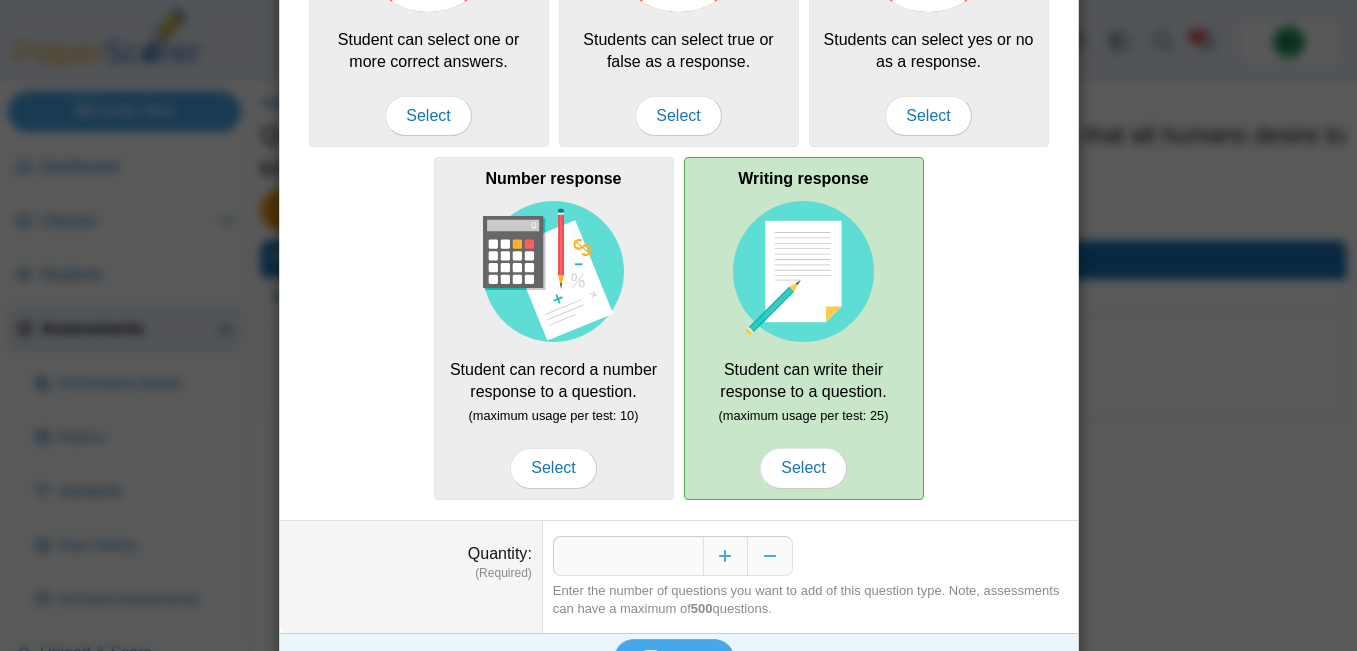 click at bounding box center [804, 272] 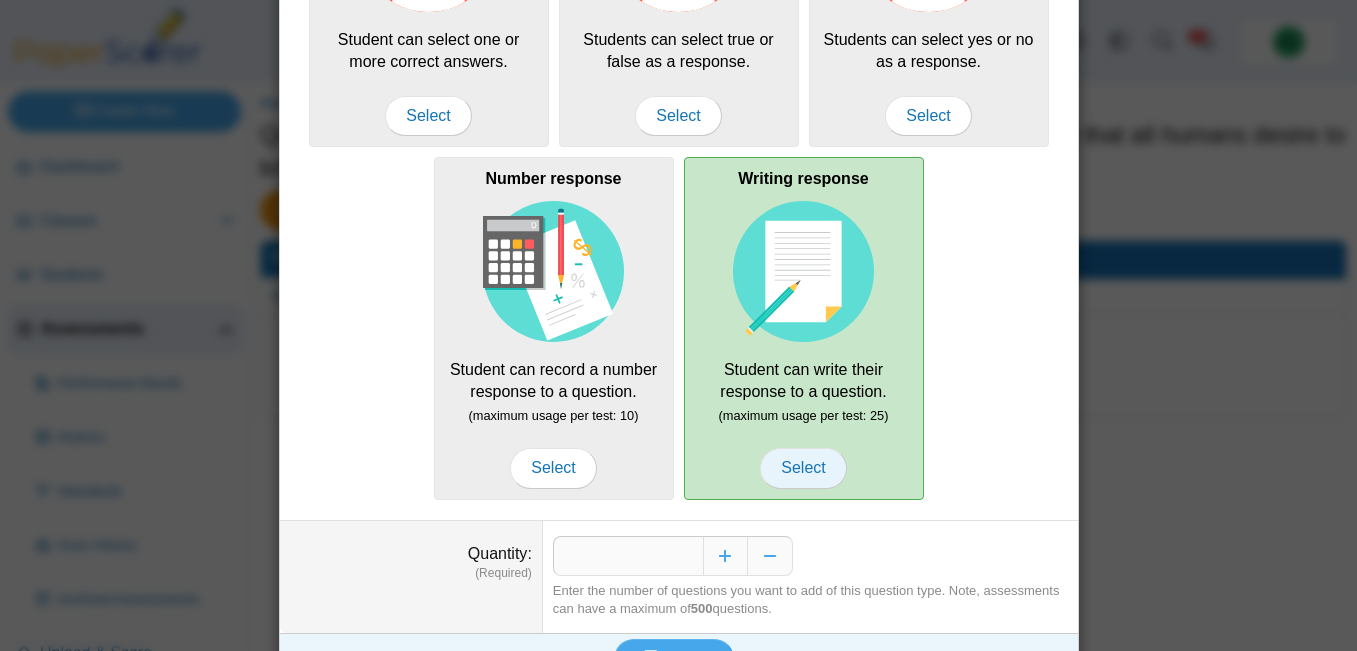 click on "Select" at bounding box center [803, 468] 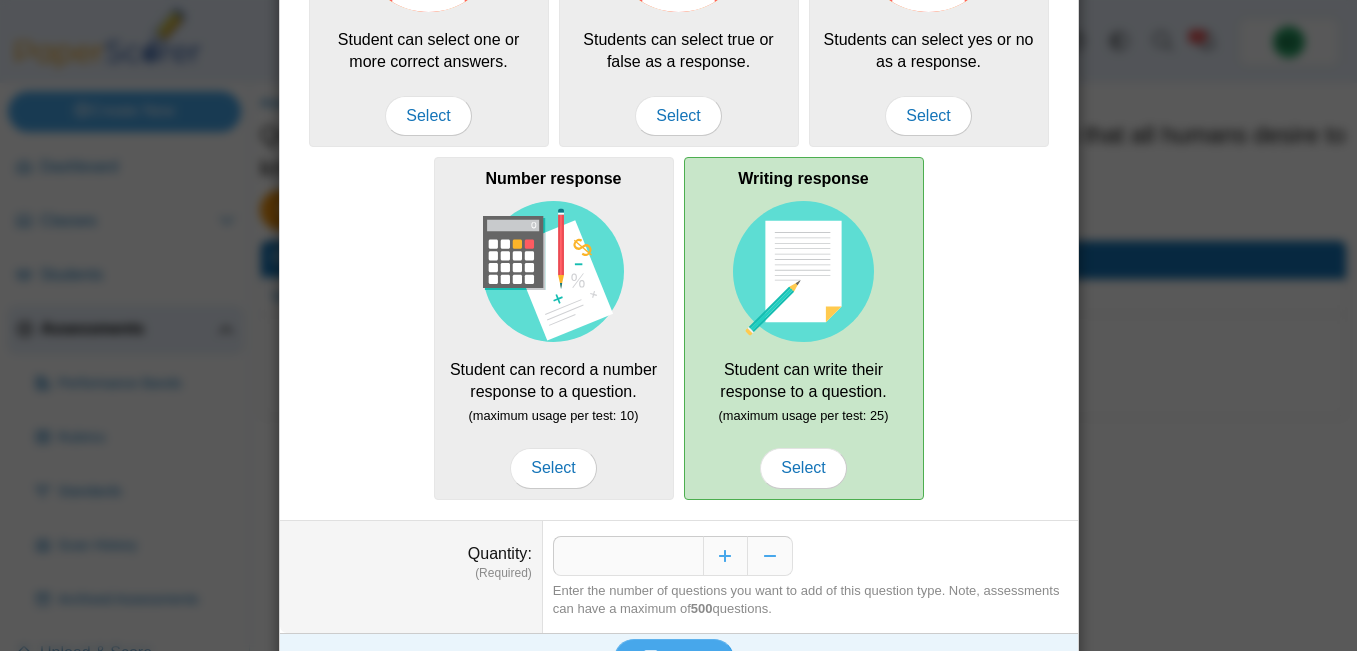 scroll, scrollTop: 351, scrollLeft: 0, axis: vertical 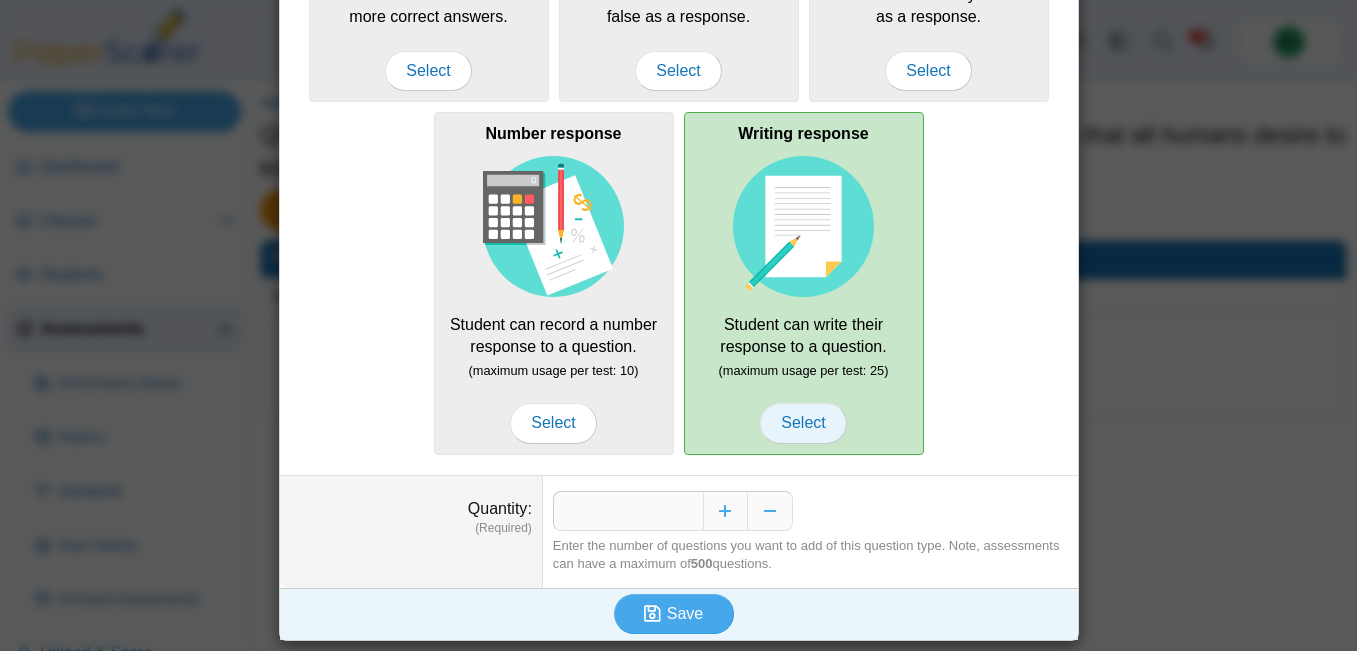 click on "Select" at bounding box center (803, 423) 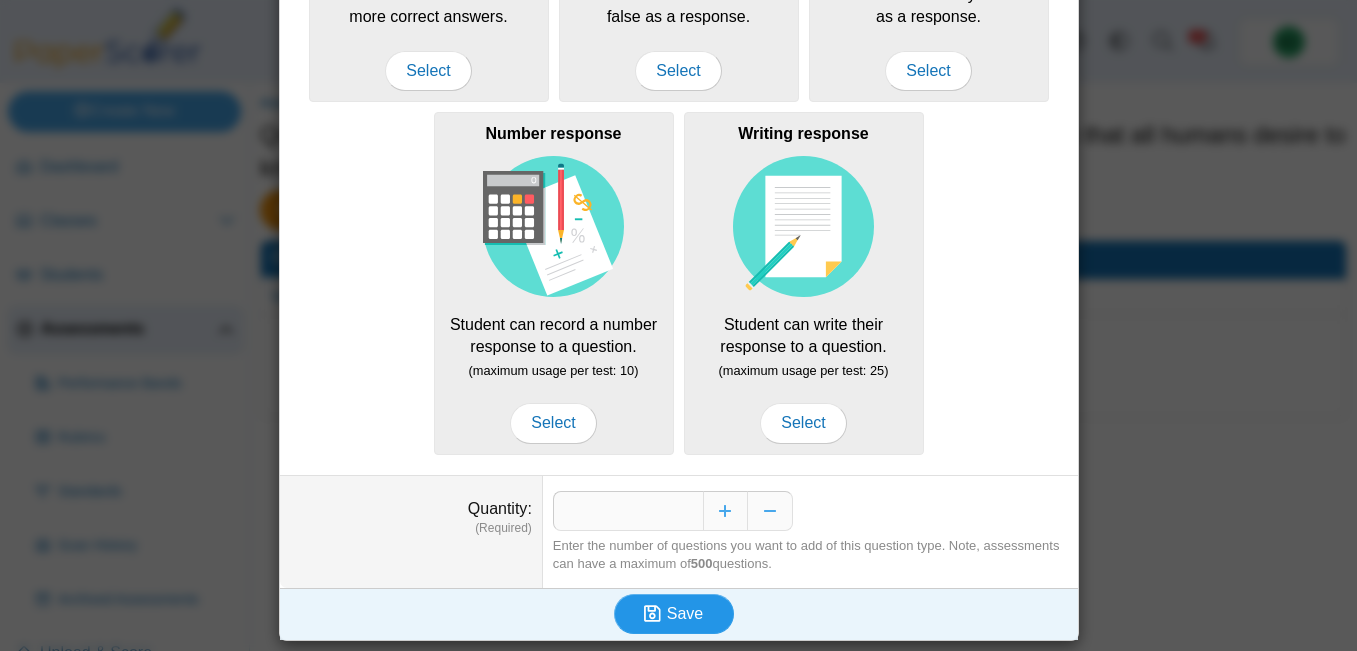 click on "Save" at bounding box center [674, 614] 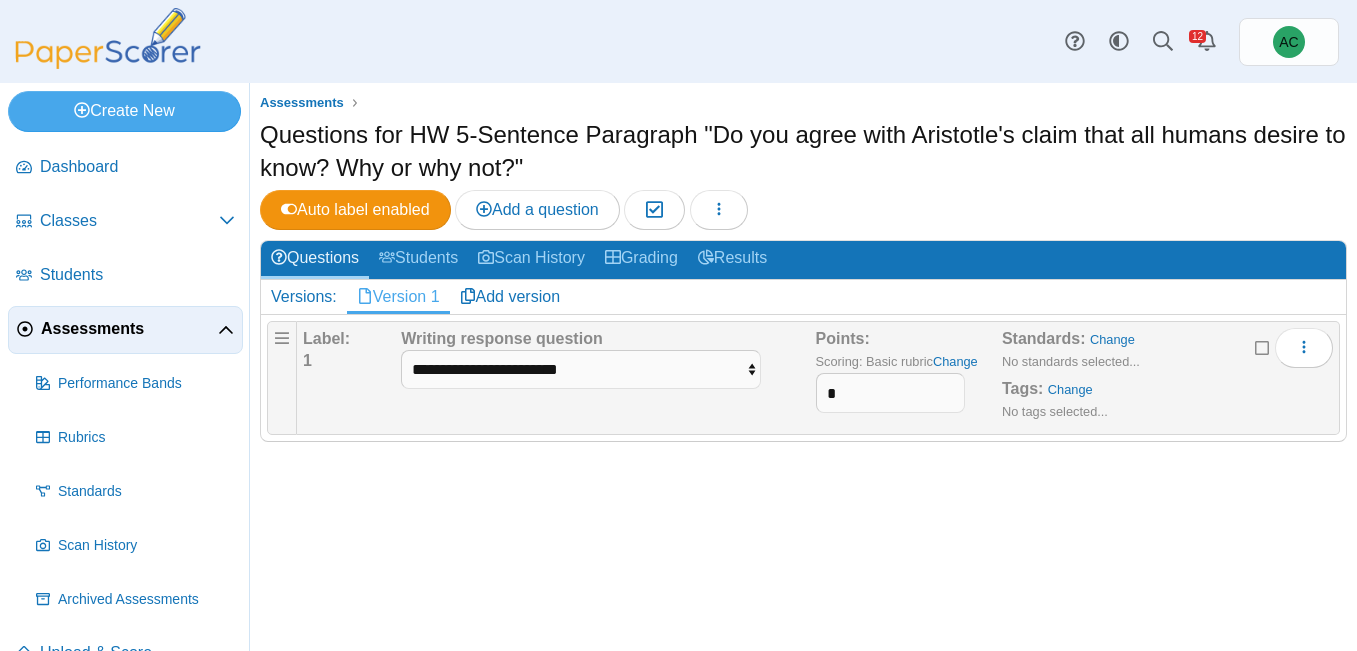 scroll, scrollTop: 0, scrollLeft: 0, axis: both 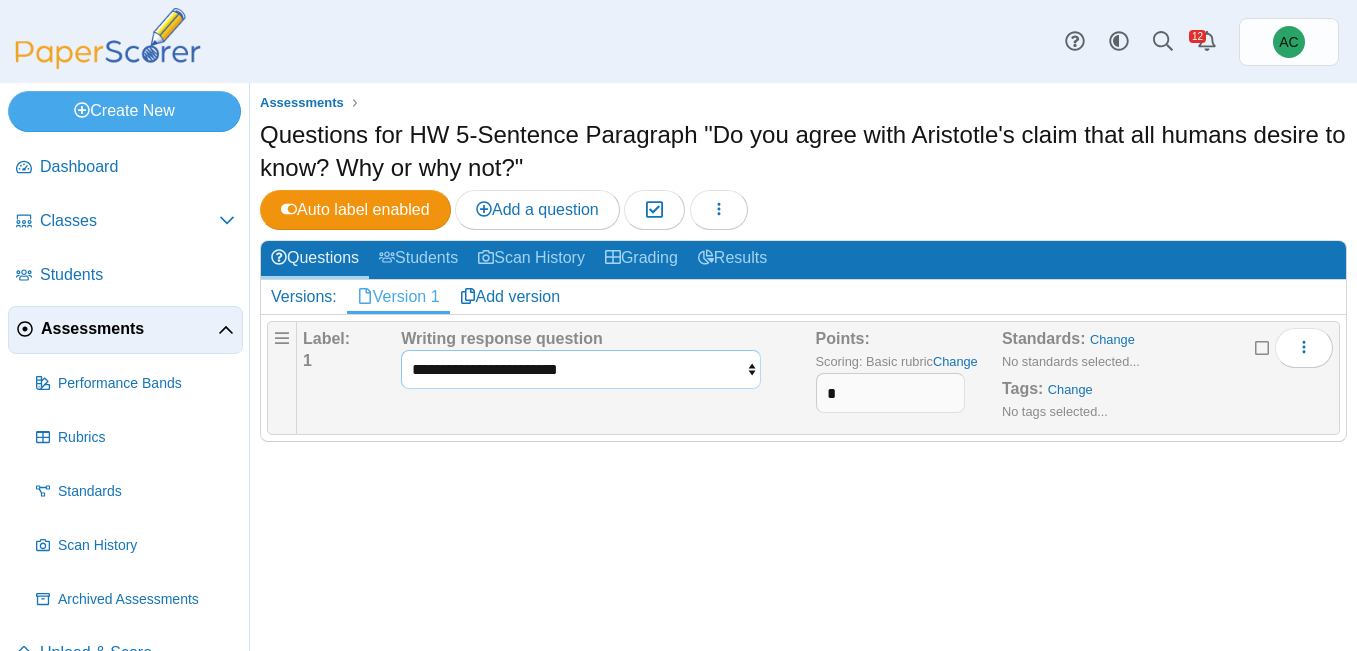click on "**********" at bounding box center (581, 369) 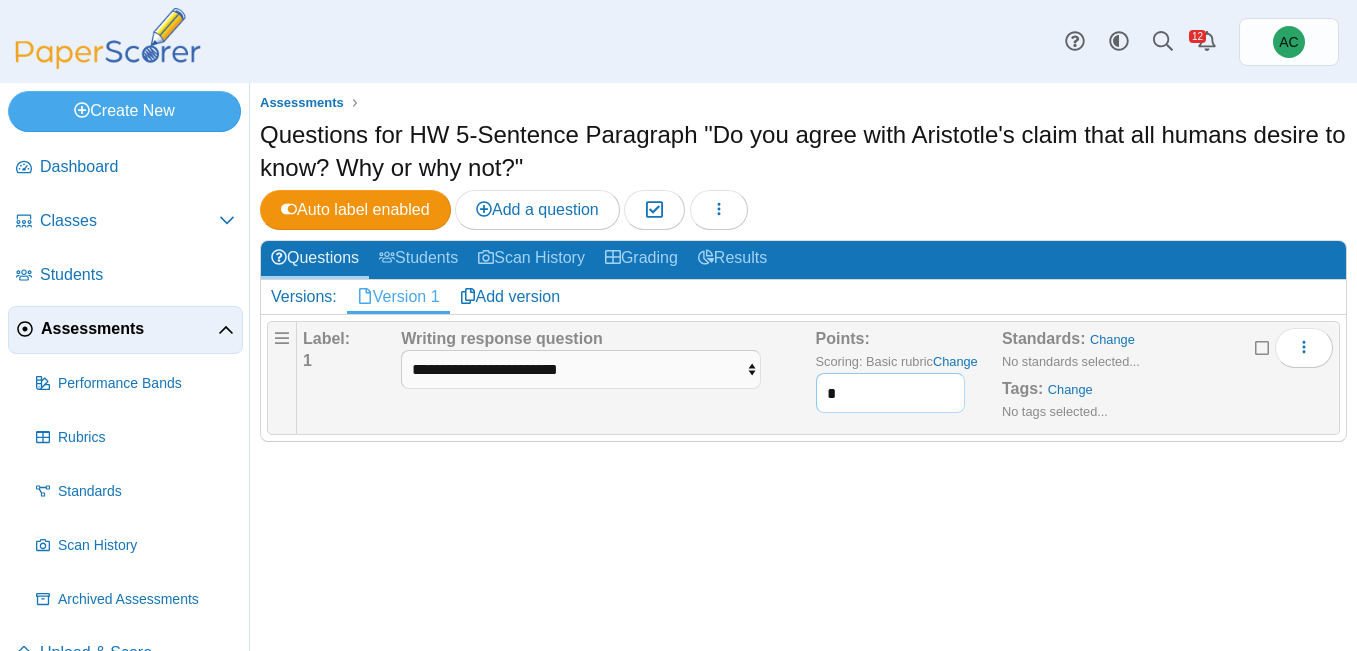 click on "*" at bounding box center (890, 393) 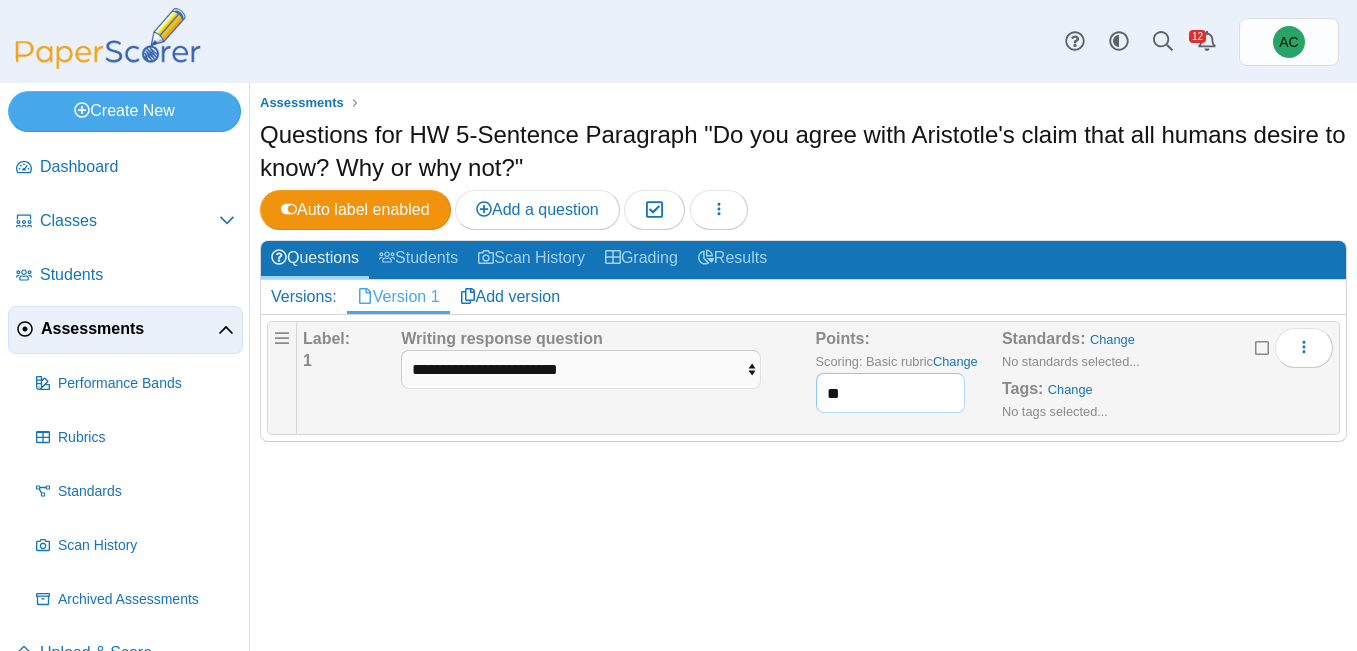 type on "**" 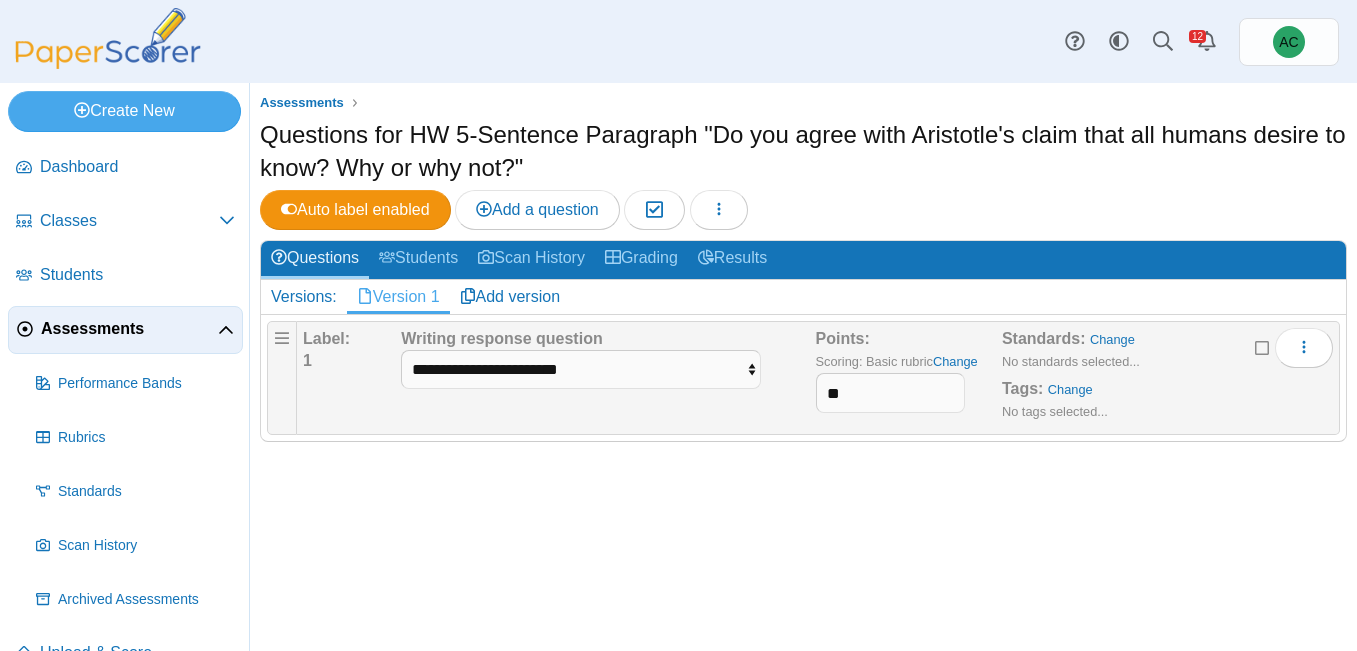 click on "Assessments
Questions for HW 5-Sentence Paragraph "Do you agree with Aristotle's claim that all humans desire to know? Why or why not?"
Auto label enabled
Add a question
0" at bounding box center [803, 367] 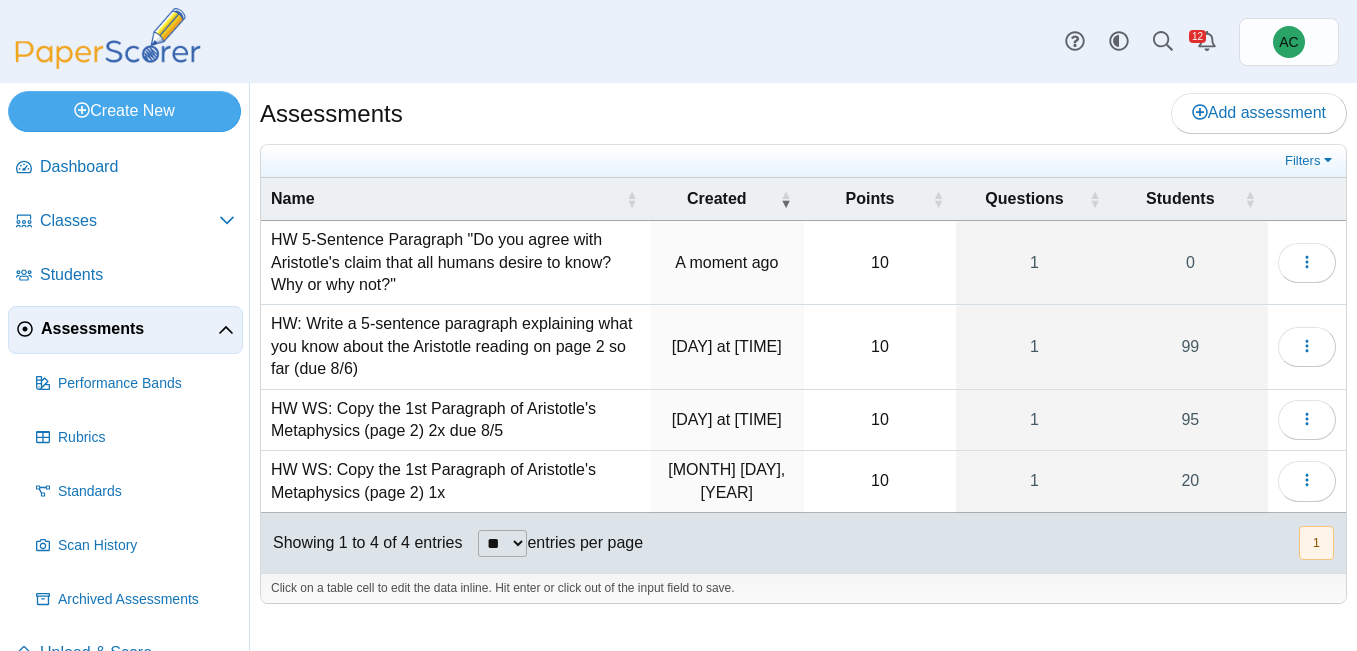 scroll, scrollTop: 0, scrollLeft: 0, axis: both 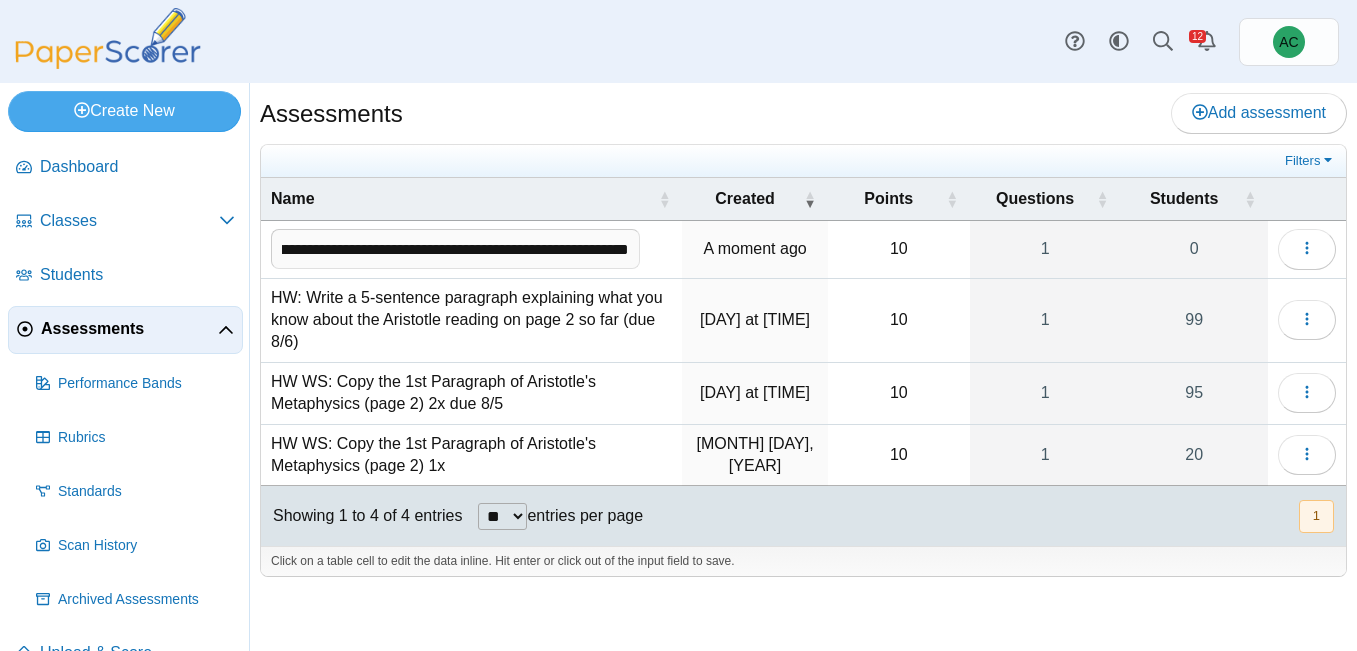click on "**********" at bounding box center [455, 249] 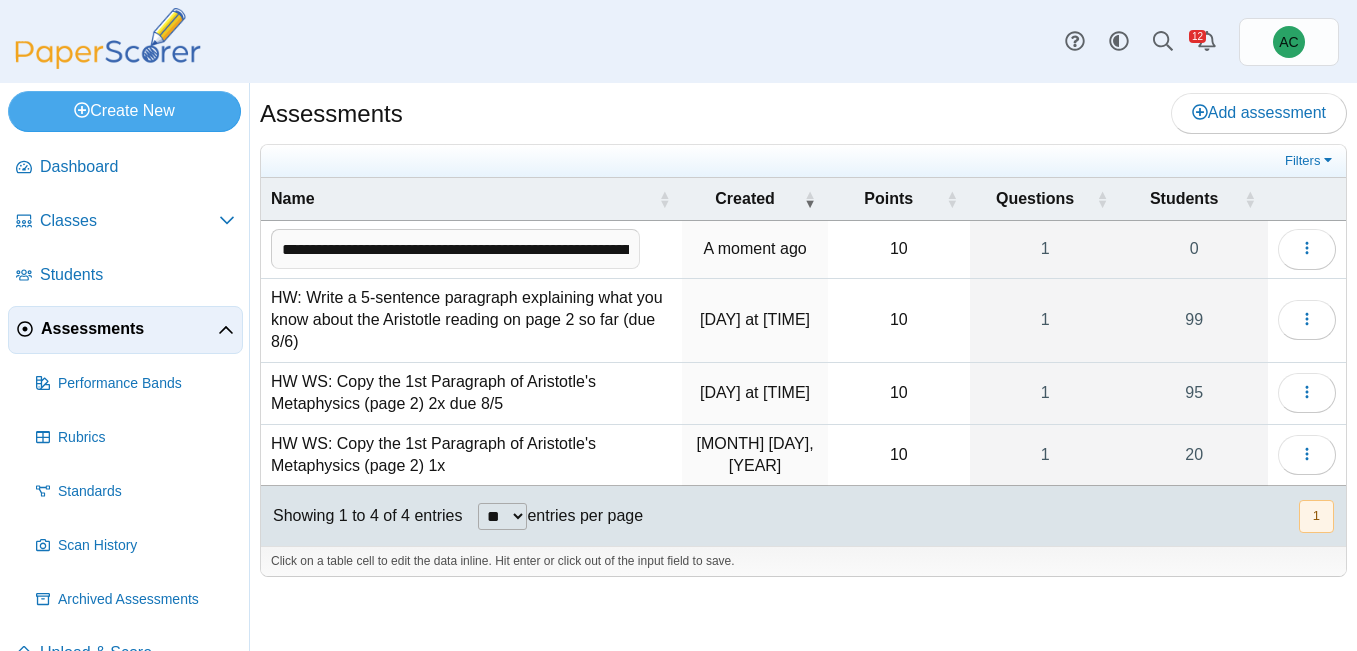 click on "Assessments
Add assessment" at bounding box center (803, 115) 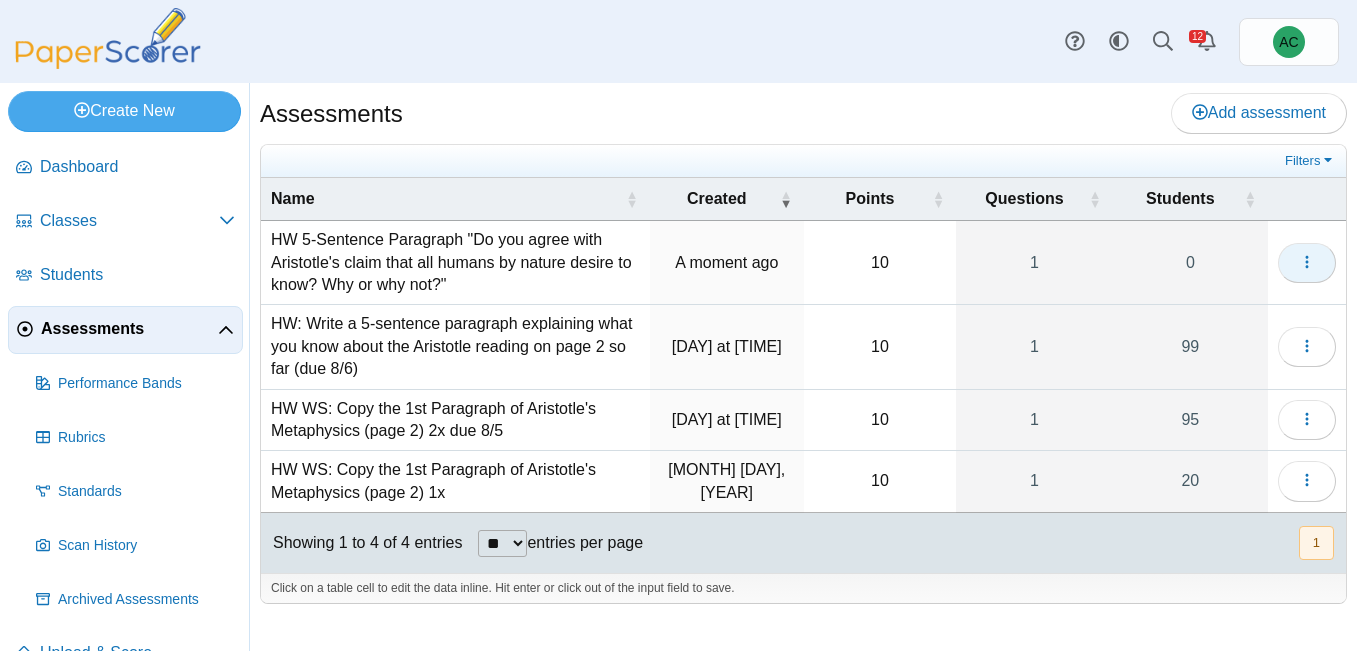 click 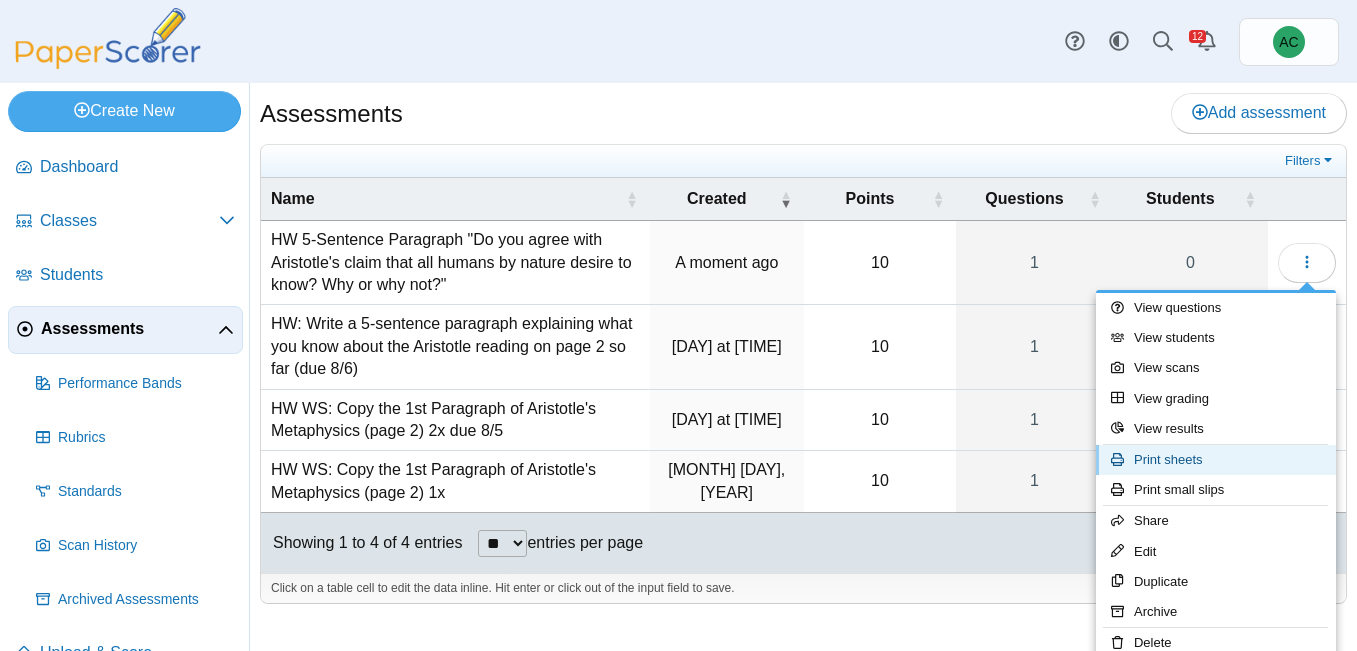 click on "Print sheets" at bounding box center [1216, 460] 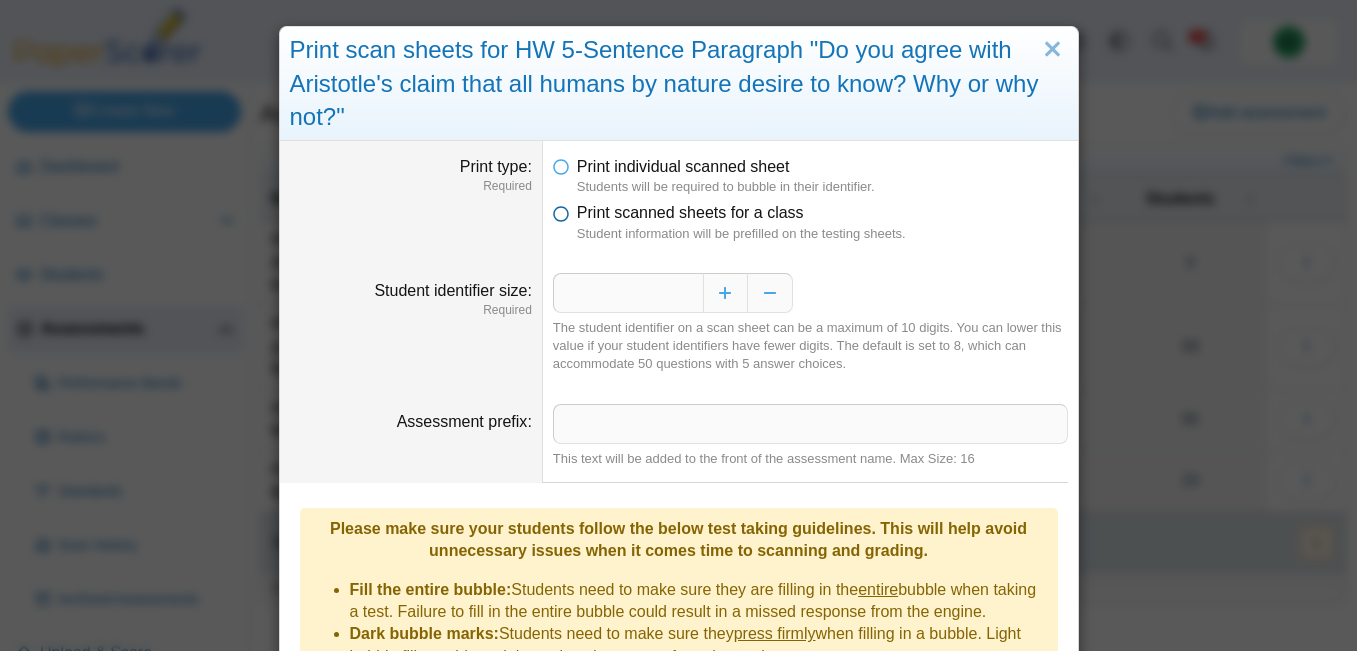 click on "Print scanned sheets for a class" at bounding box center (690, 212) 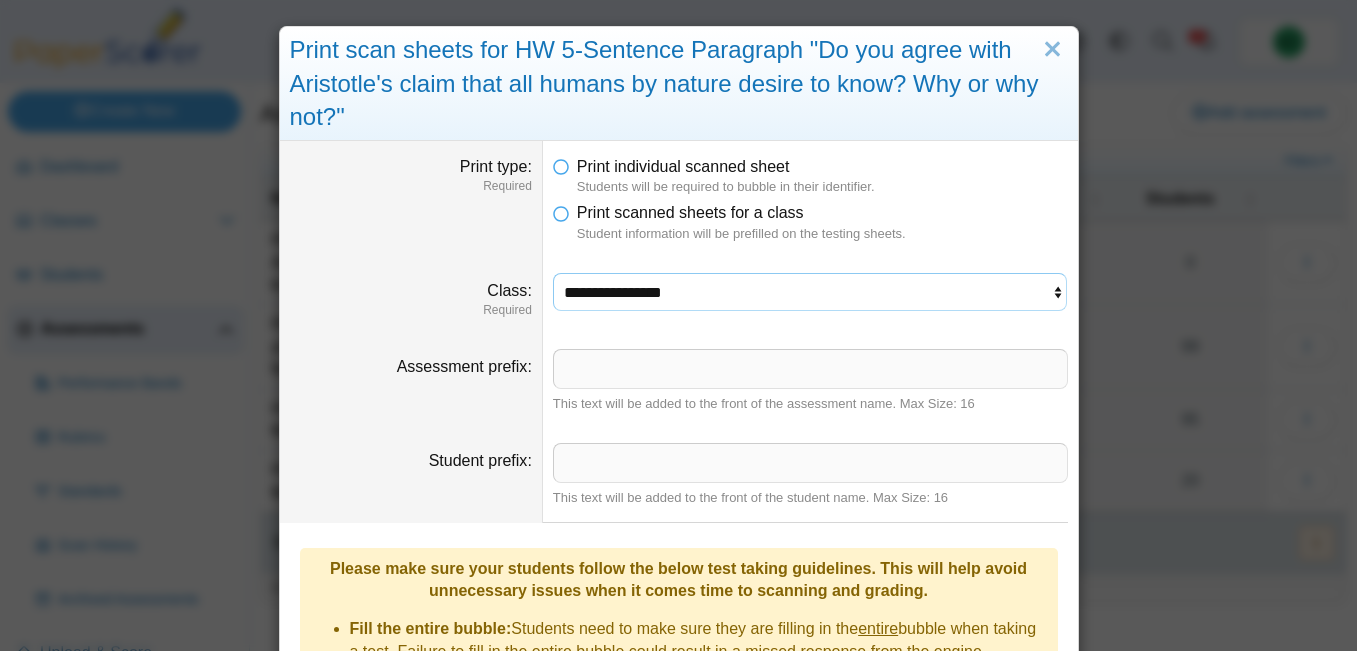 click on "**********" at bounding box center (810, 292) 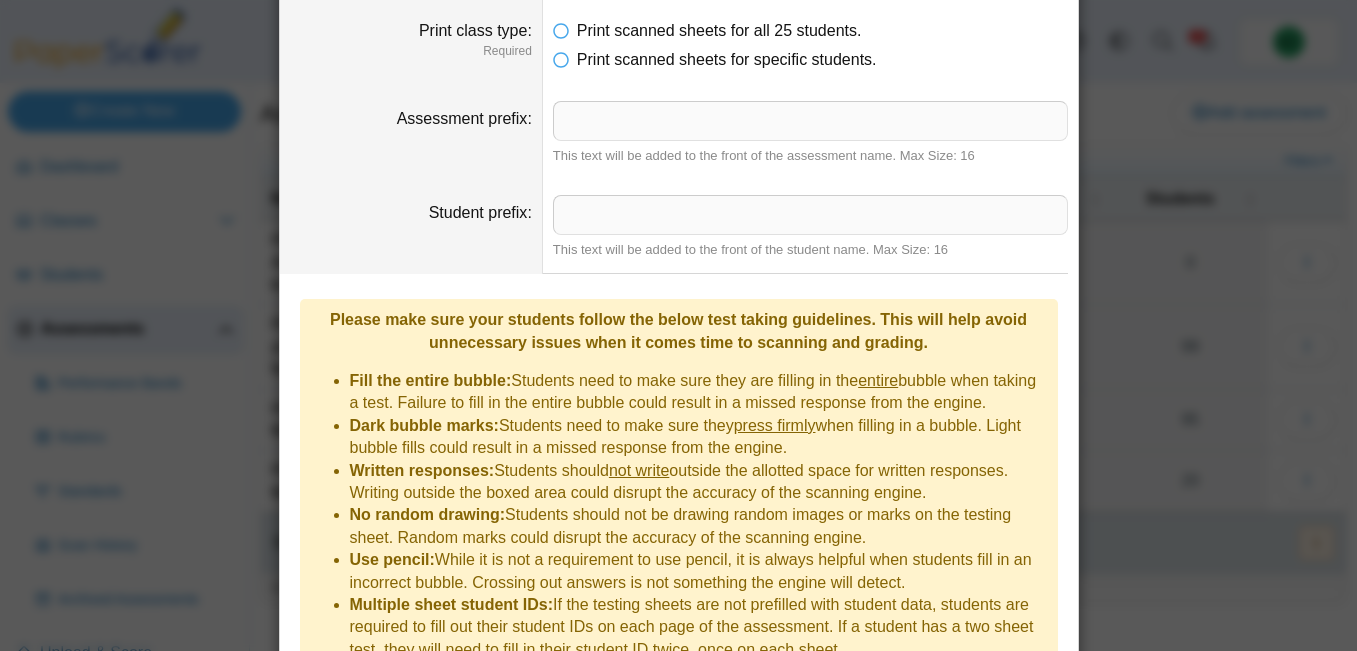 scroll, scrollTop: 426, scrollLeft: 0, axis: vertical 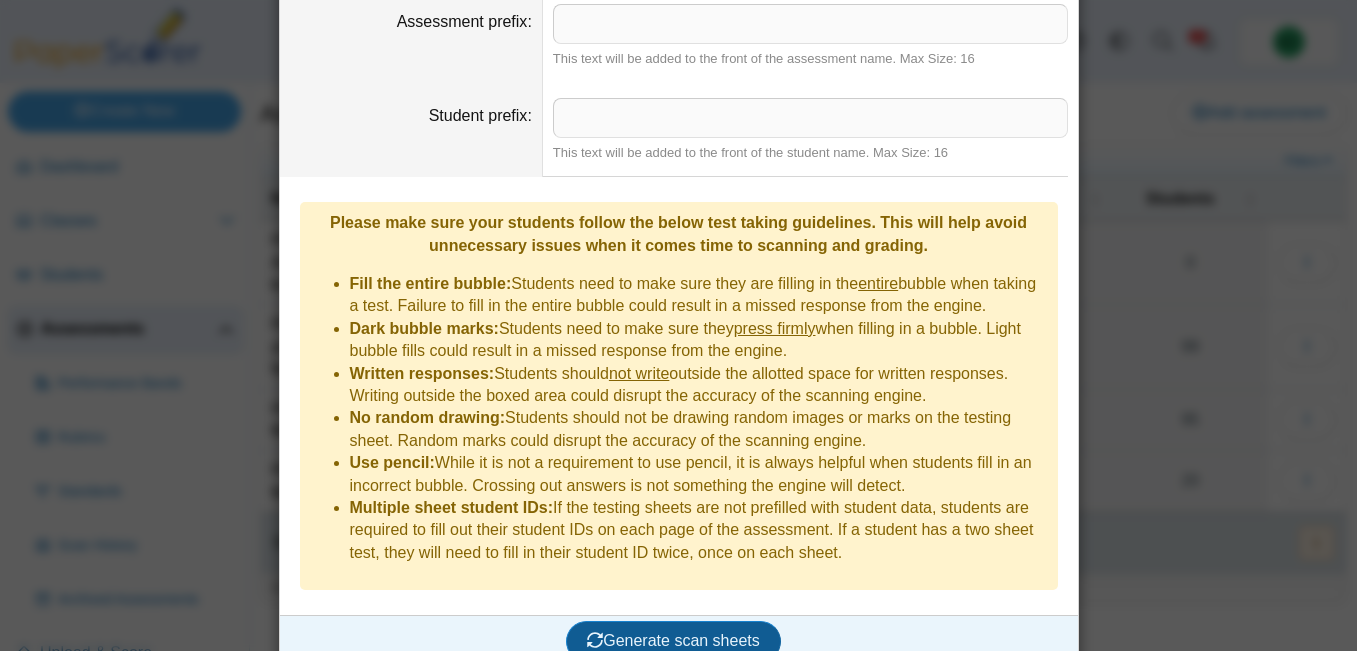 click on "Generate scan sheets" at bounding box center (673, 641) 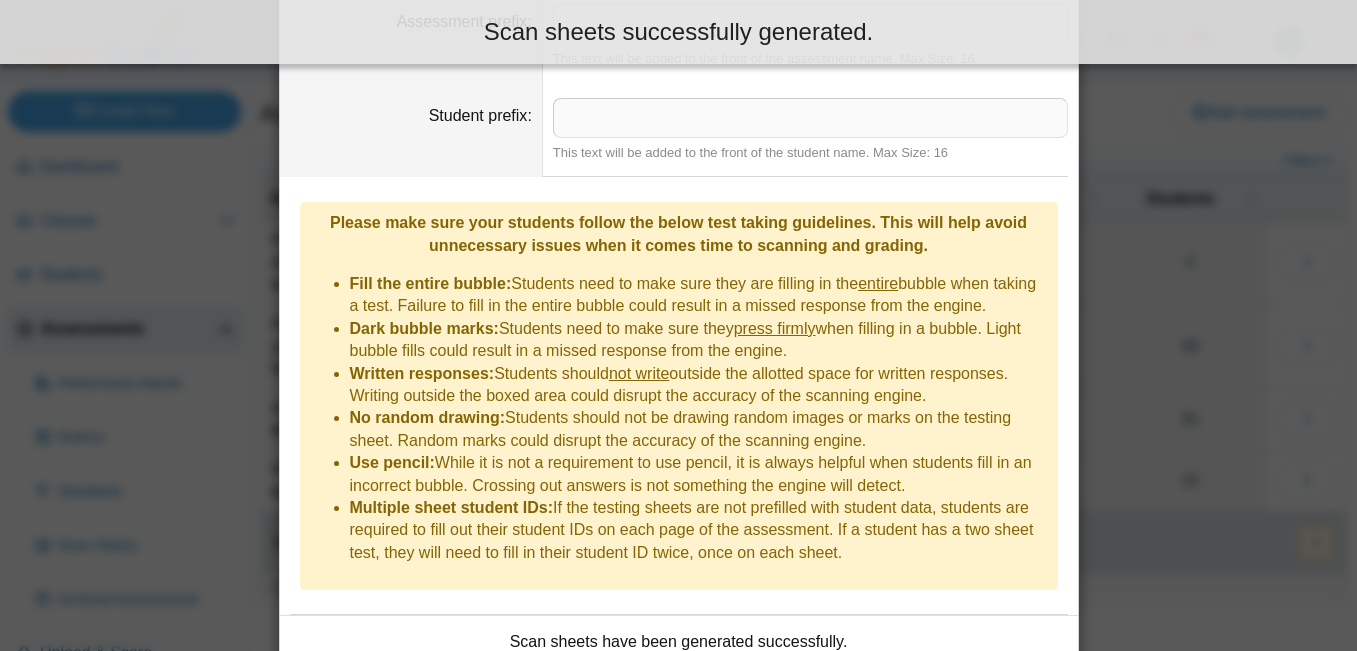 scroll, scrollTop: 587, scrollLeft: 0, axis: vertical 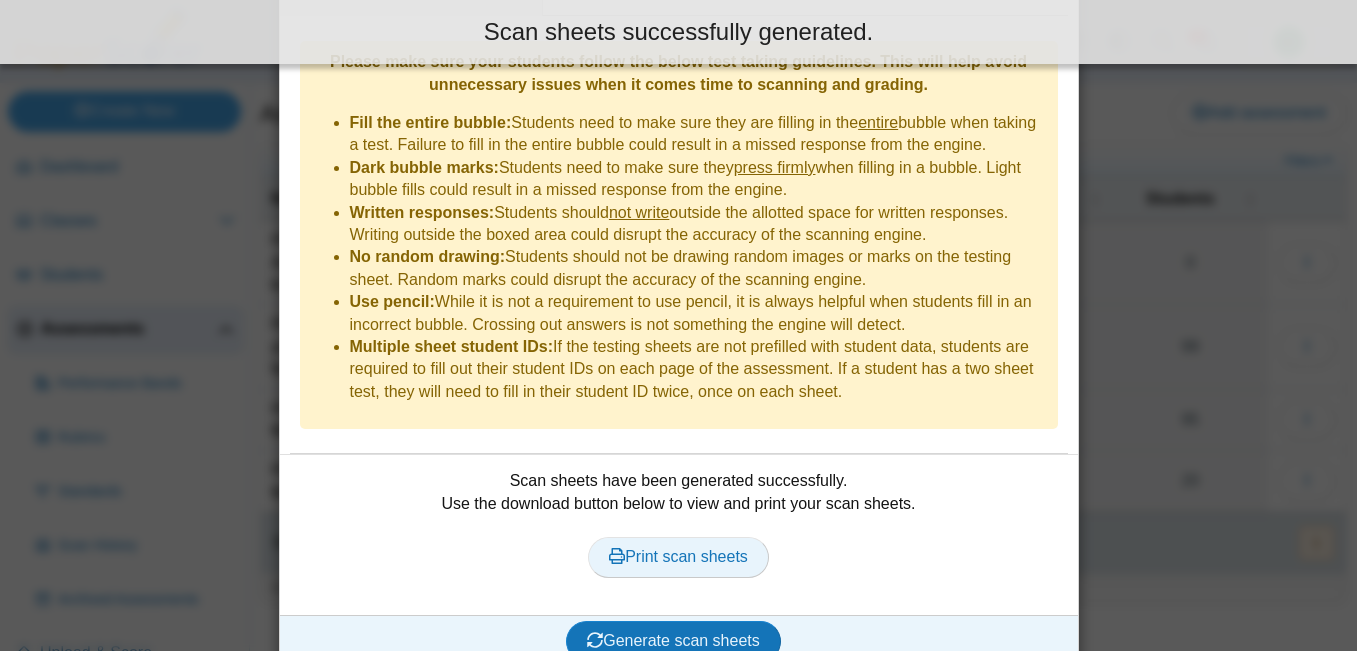 click on "Print scan sheets" at bounding box center [678, 557] 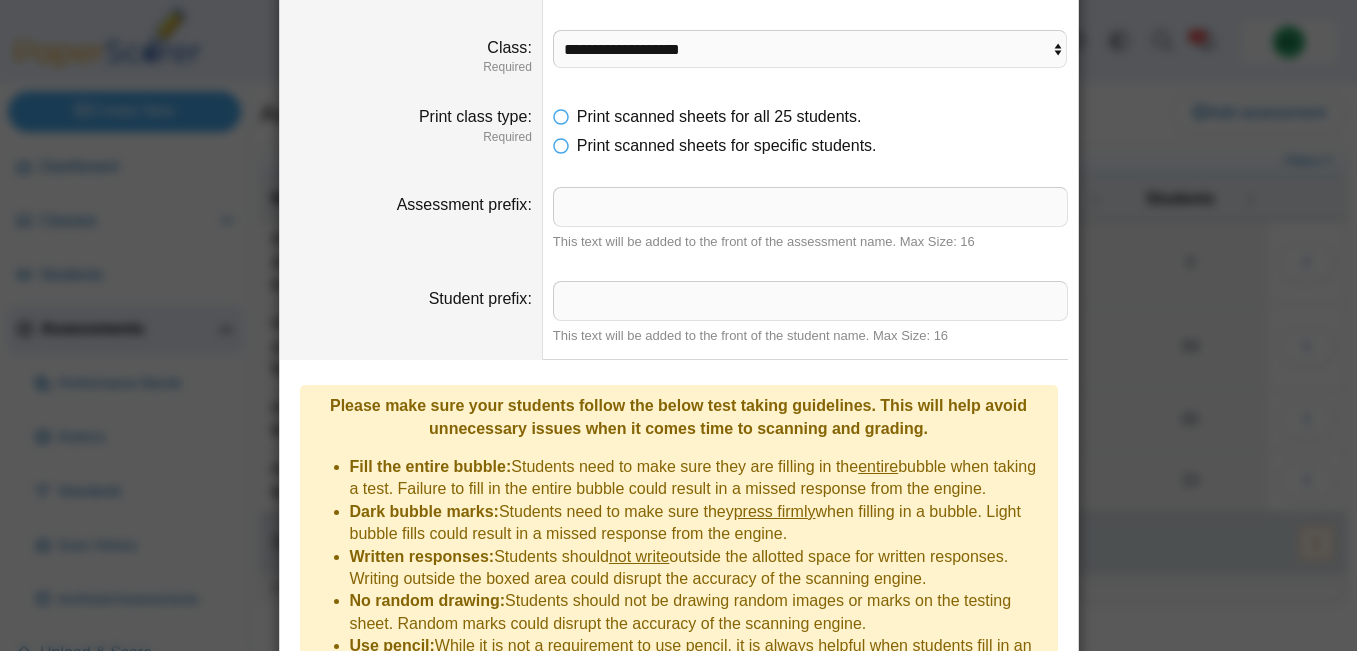 scroll, scrollTop: 239, scrollLeft: 0, axis: vertical 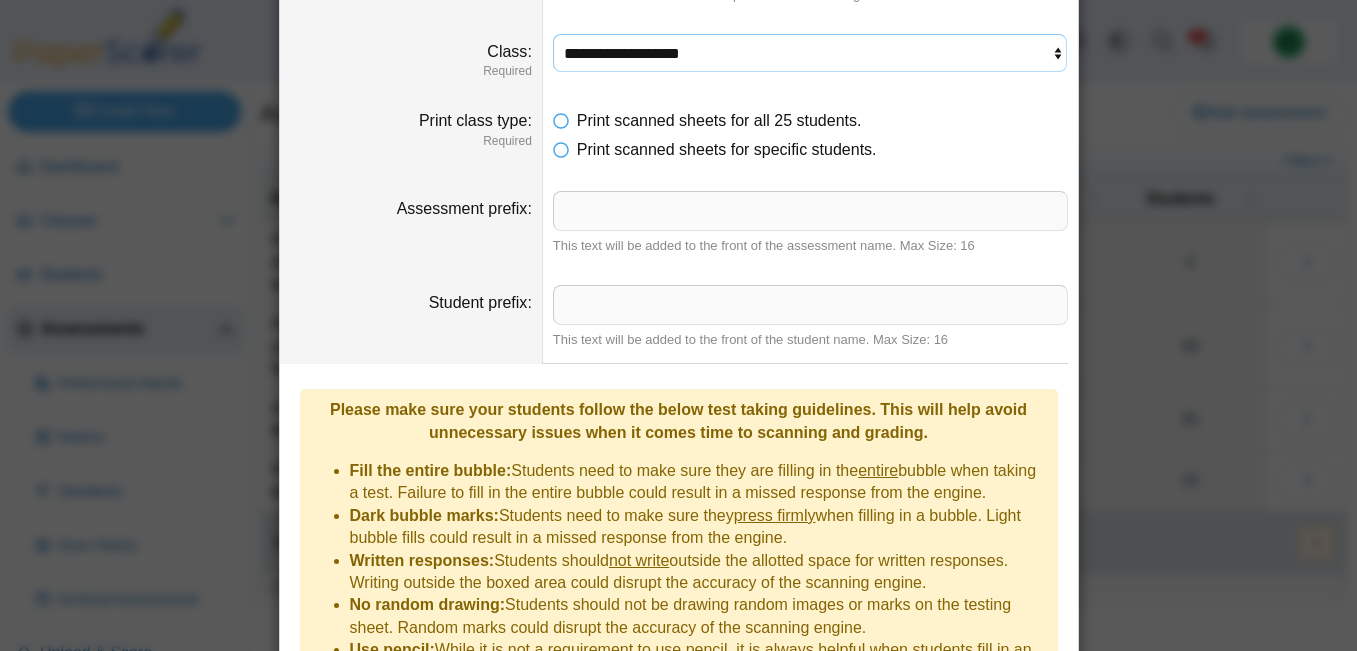 click on "**********" at bounding box center [810, 53] 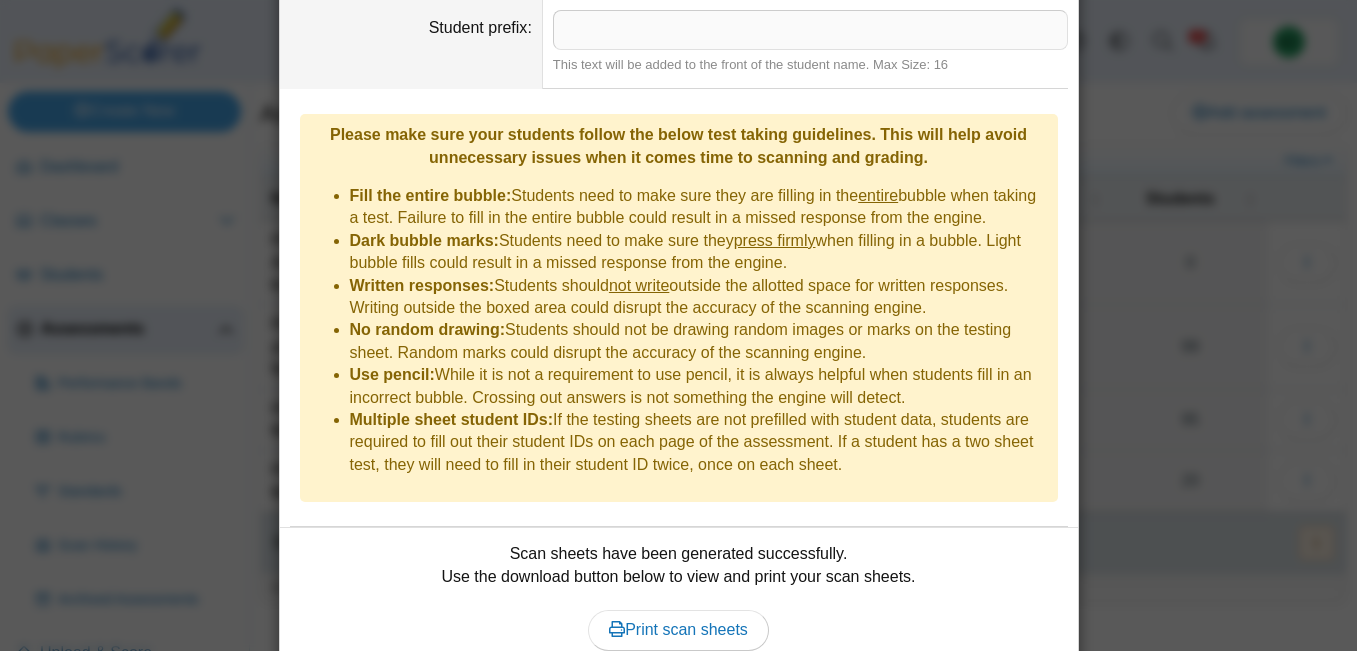 scroll, scrollTop: 587, scrollLeft: 0, axis: vertical 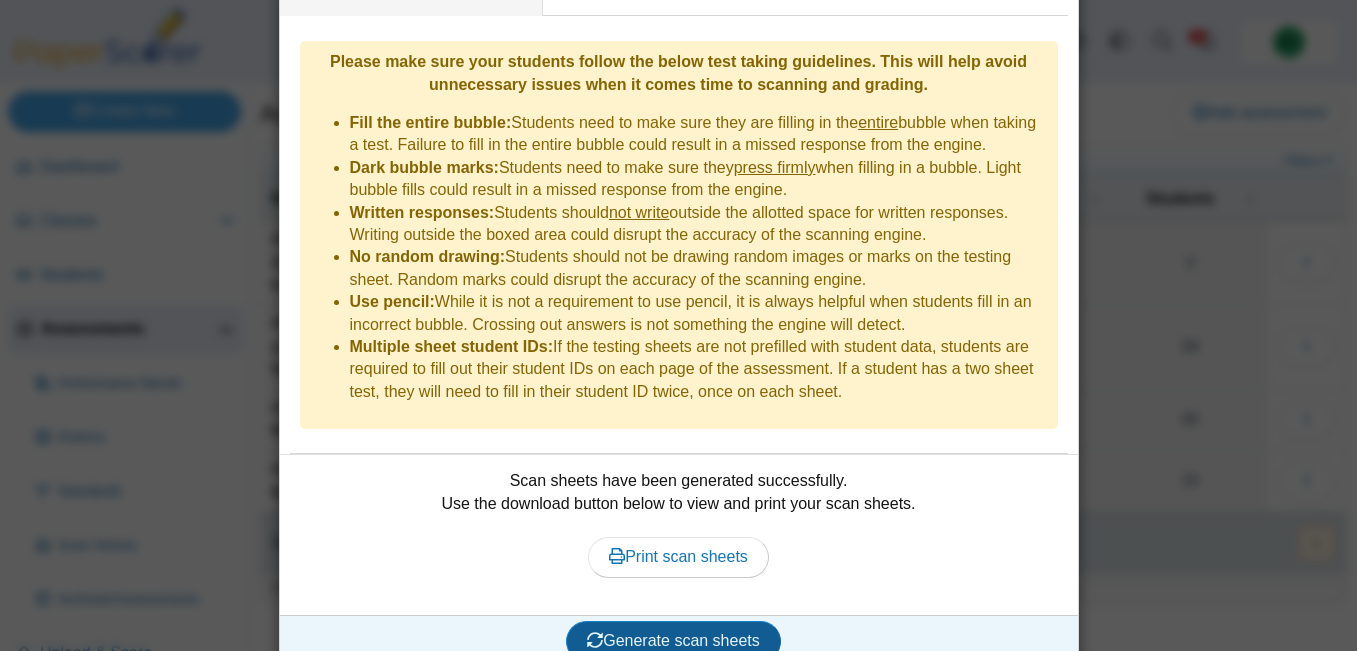 click on "Generate scan sheets" at bounding box center [673, 640] 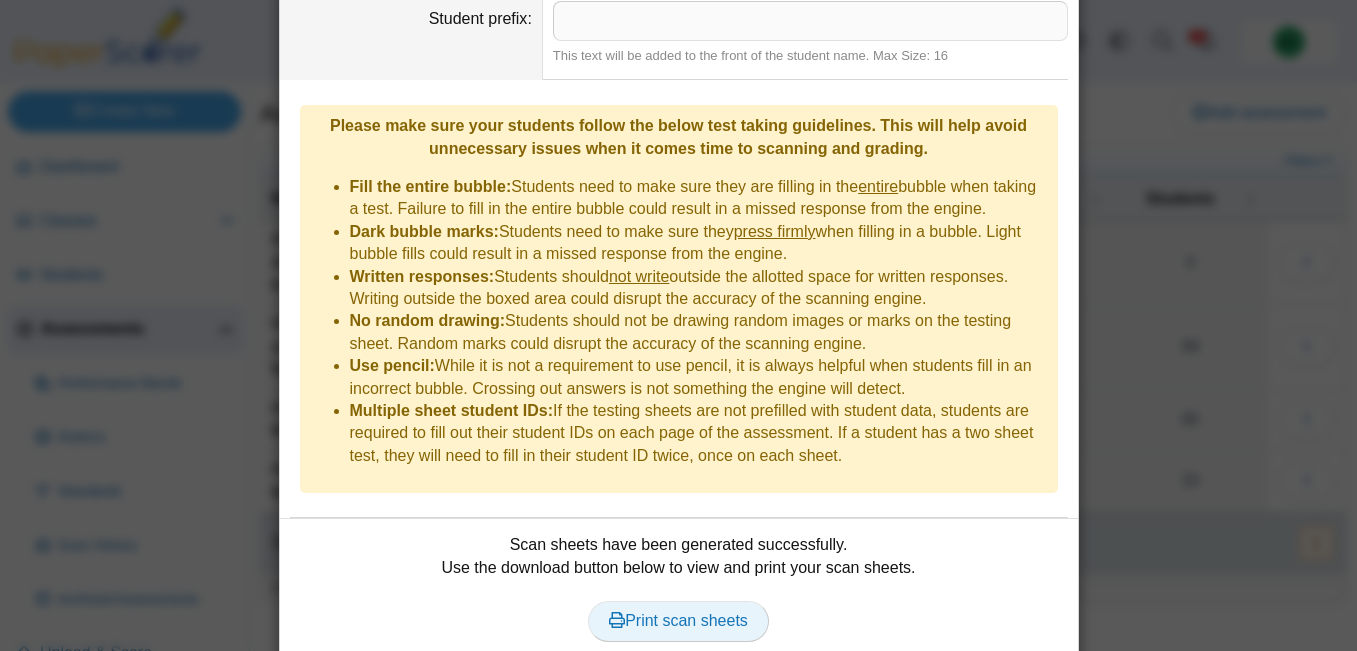 click on "Print scan sheets" at bounding box center (678, 620) 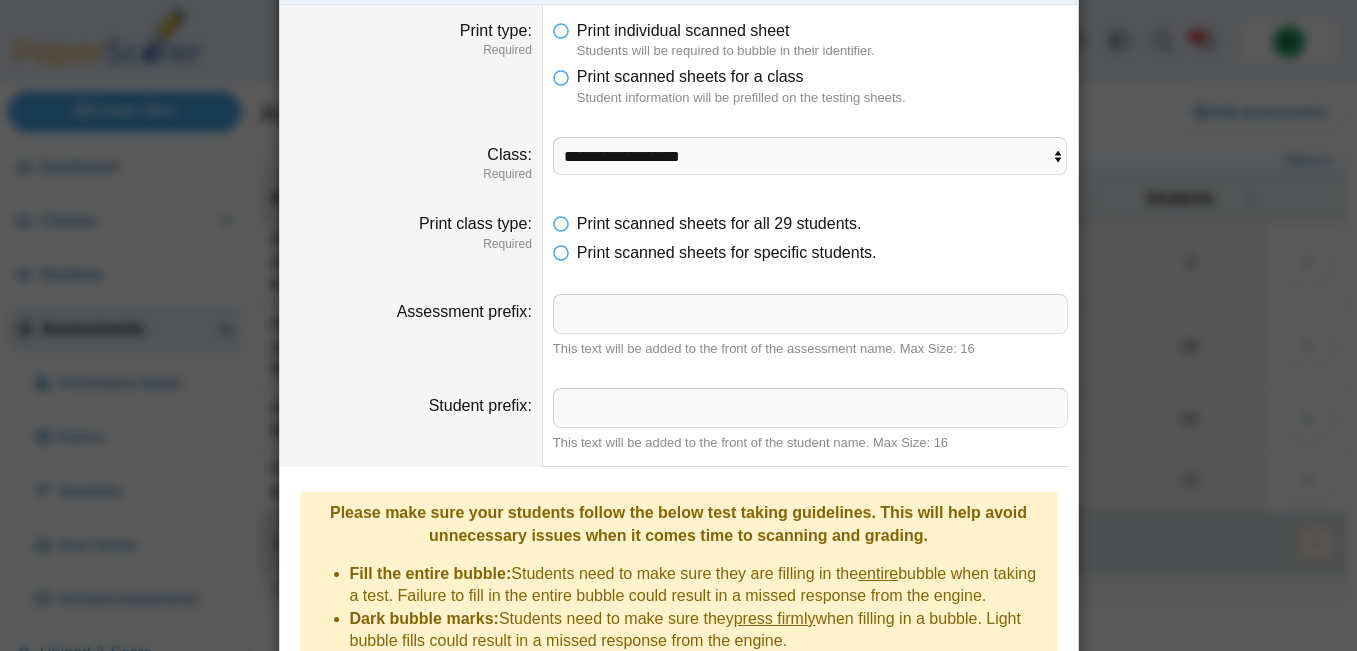 scroll, scrollTop: 7, scrollLeft: 0, axis: vertical 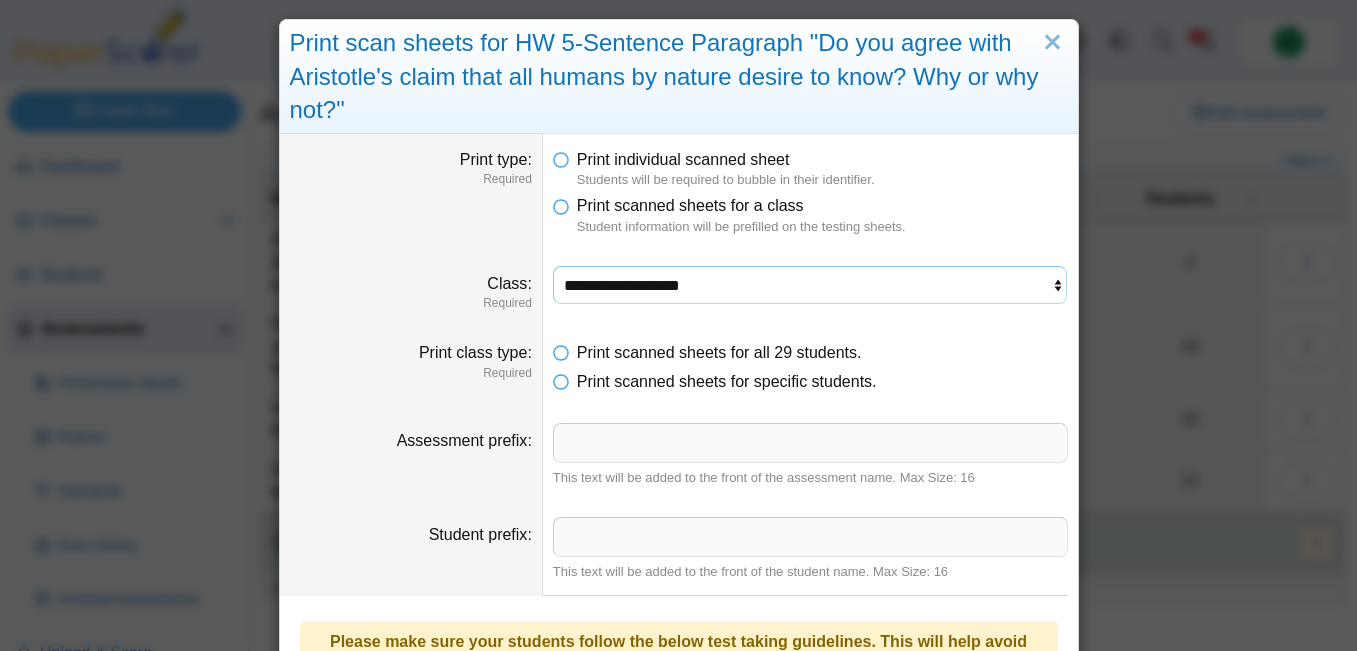 click on "**********" at bounding box center [810, 285] 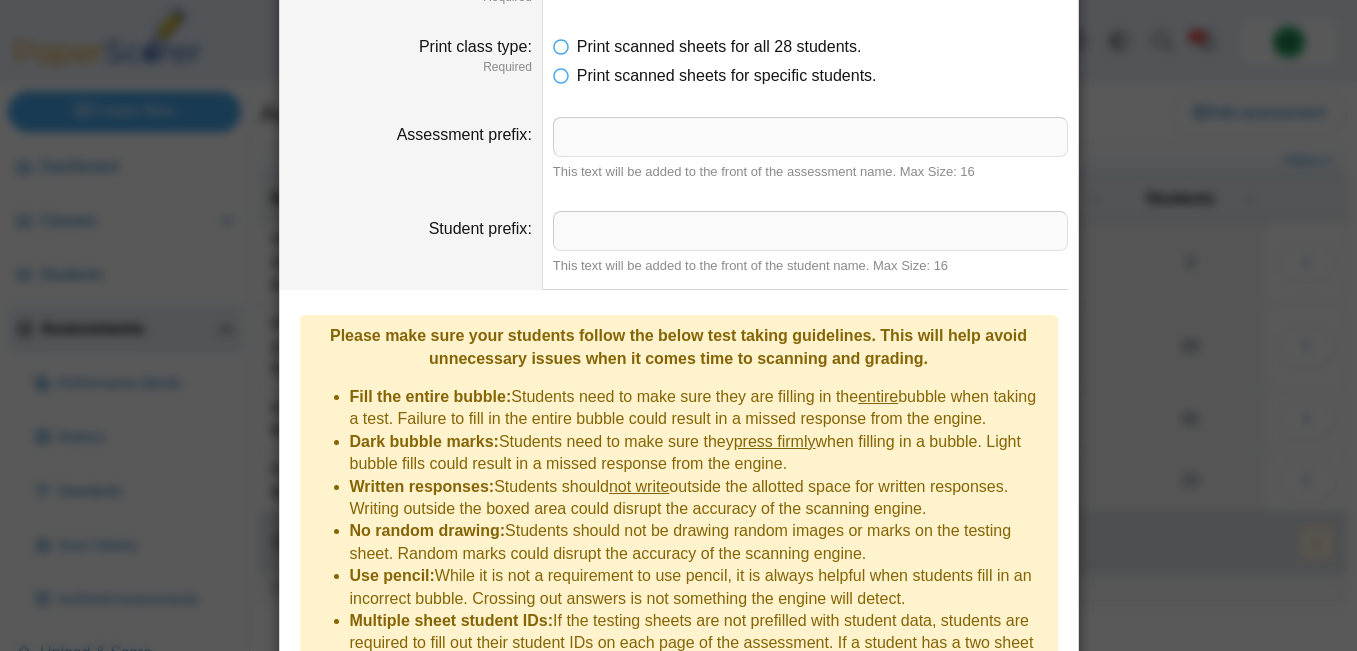 scroll, scrollTop: 587, scrollLeft: 0, axis: vertical 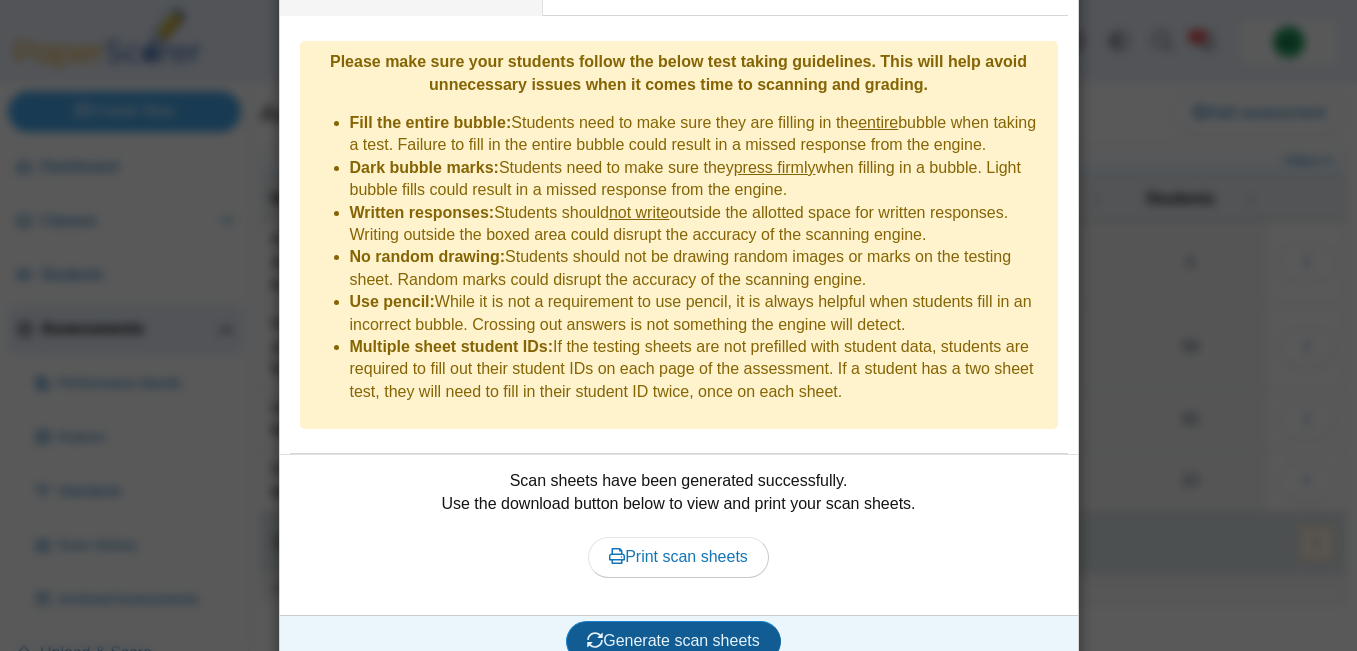 click on "Generate scan sheets" at bounding box center (673, 640) 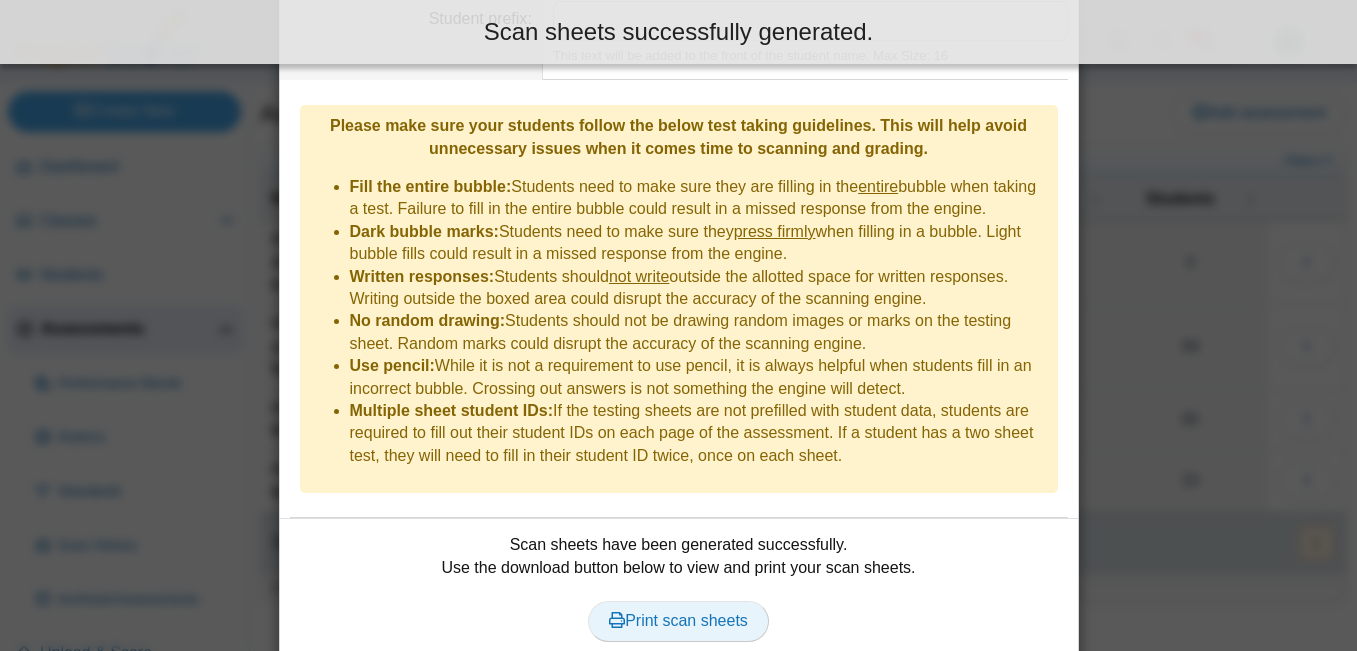 click on "Print scan sheets" at bounding box center (678, 621) 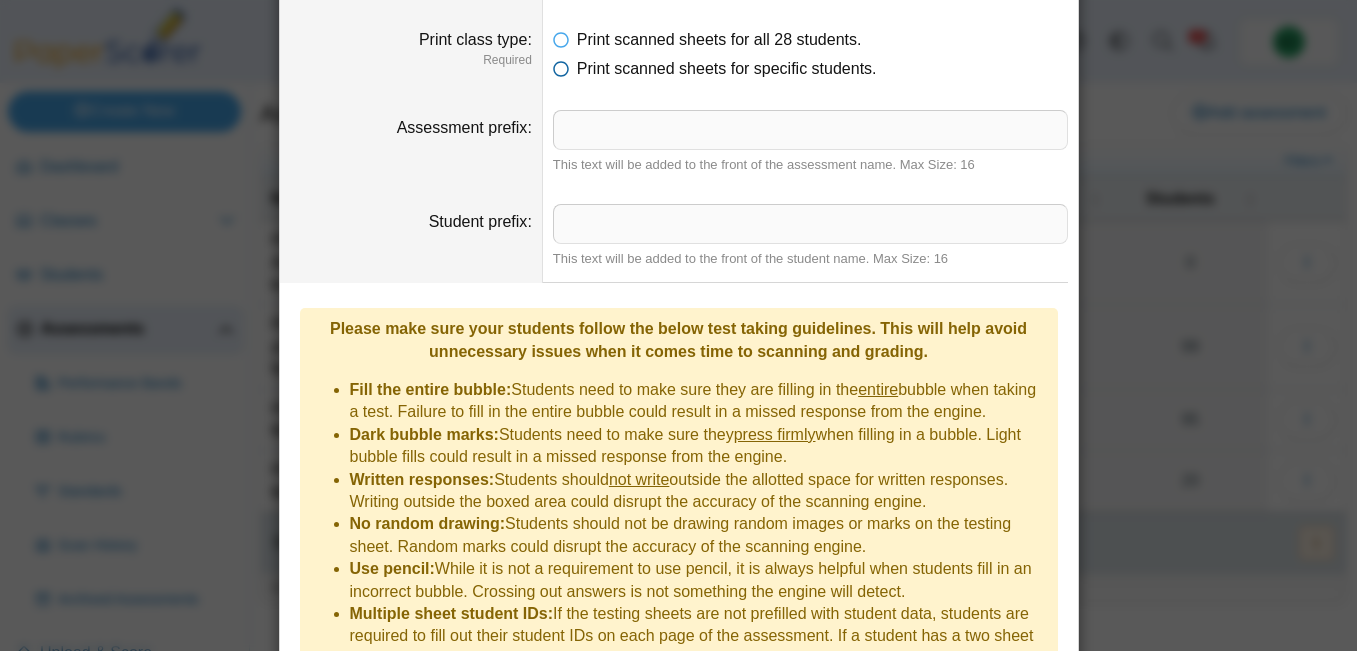 scroll, scrollTop: 123, scrollLeft: 0, axis: vertical 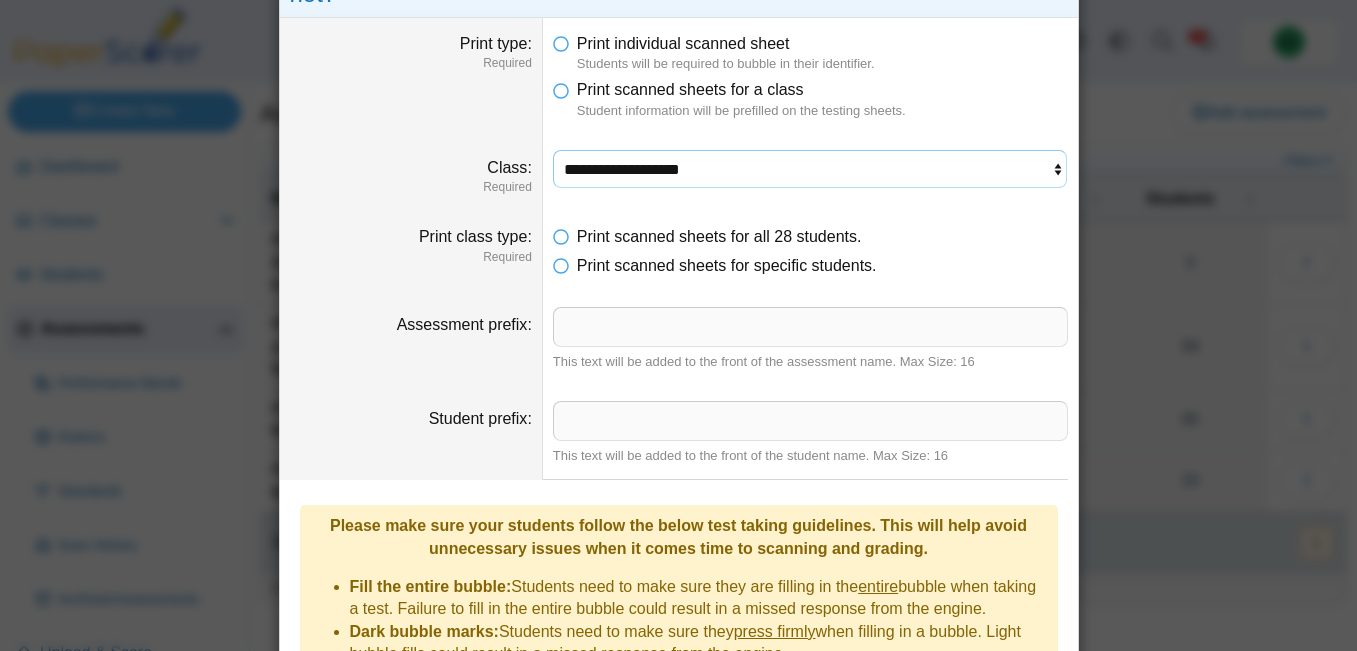 click on "**********" at bounding box center [810, 169] 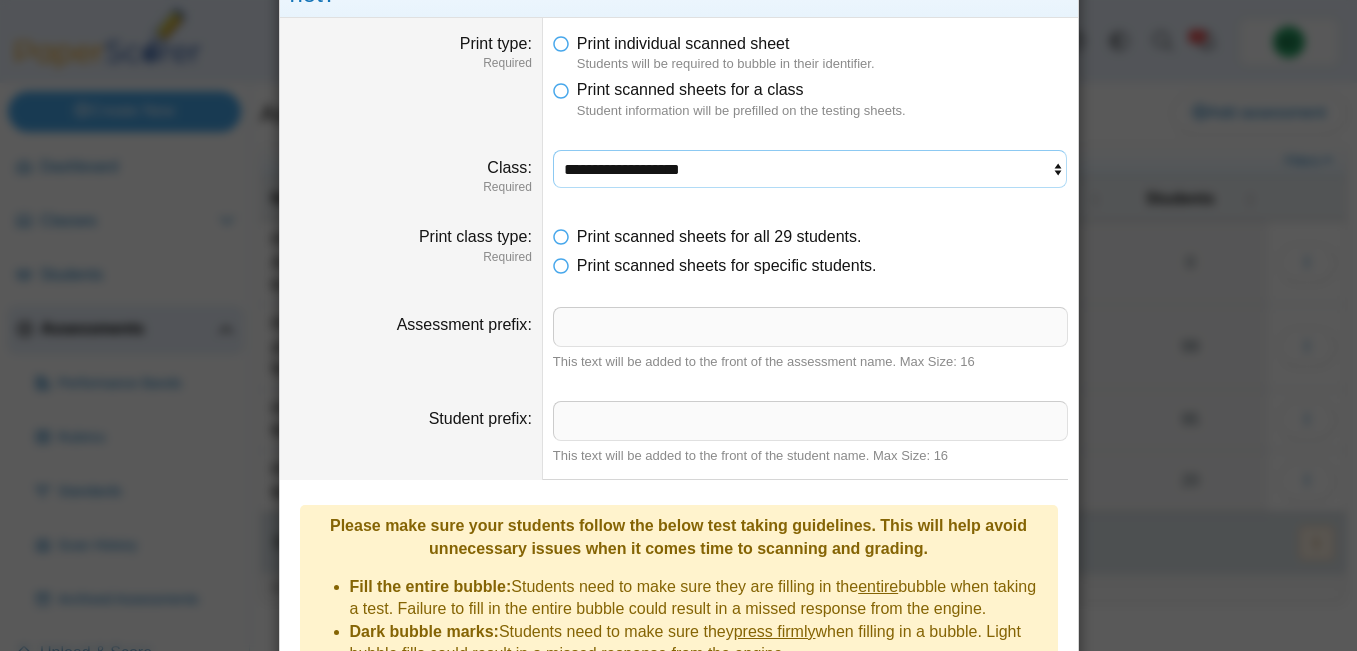 scroll, scrollTop: 587, scrollLeft: 0, axis: vertical 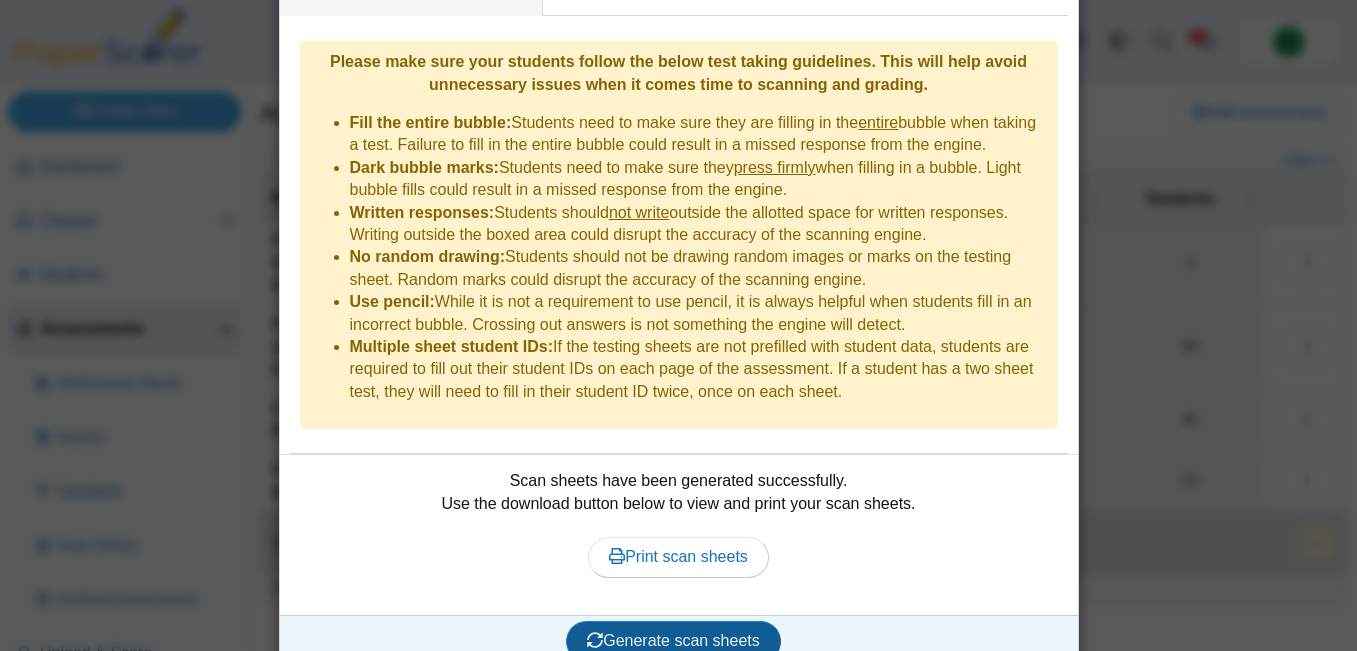 click on "Generate scan sheets" at bounding box center (673, 640) 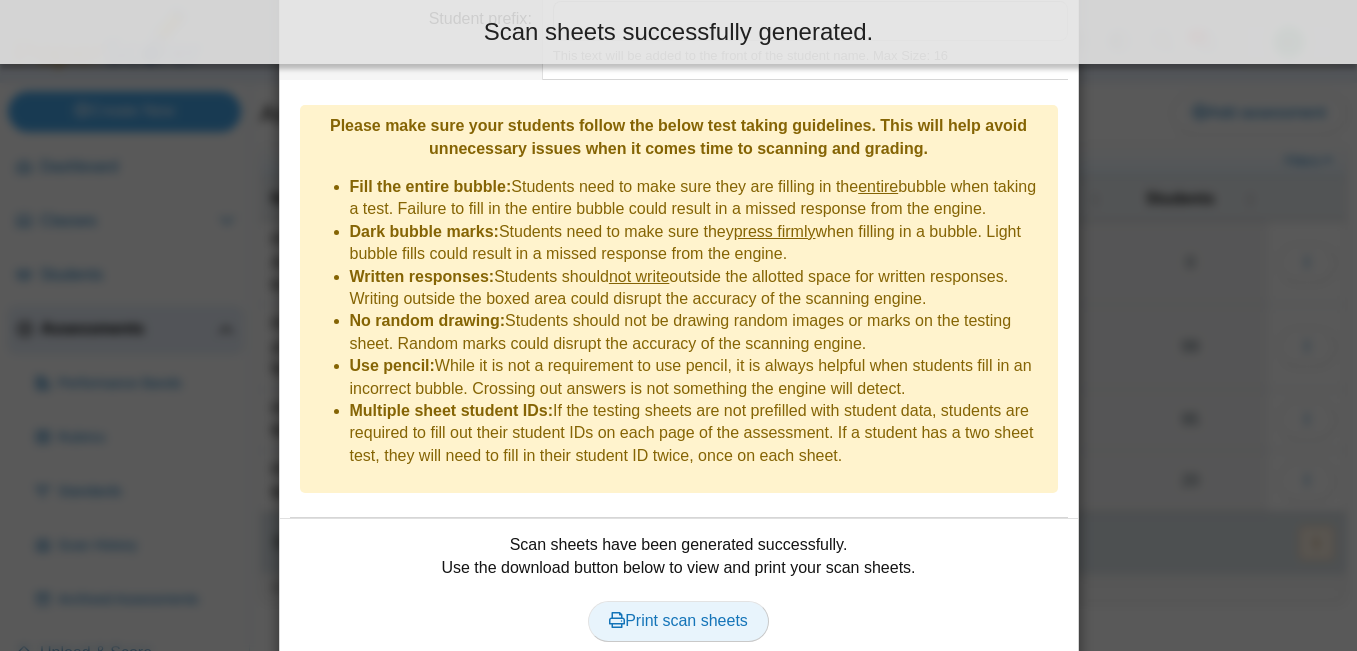 click on "Print scan sheets" at bounding box center (678, 620) 